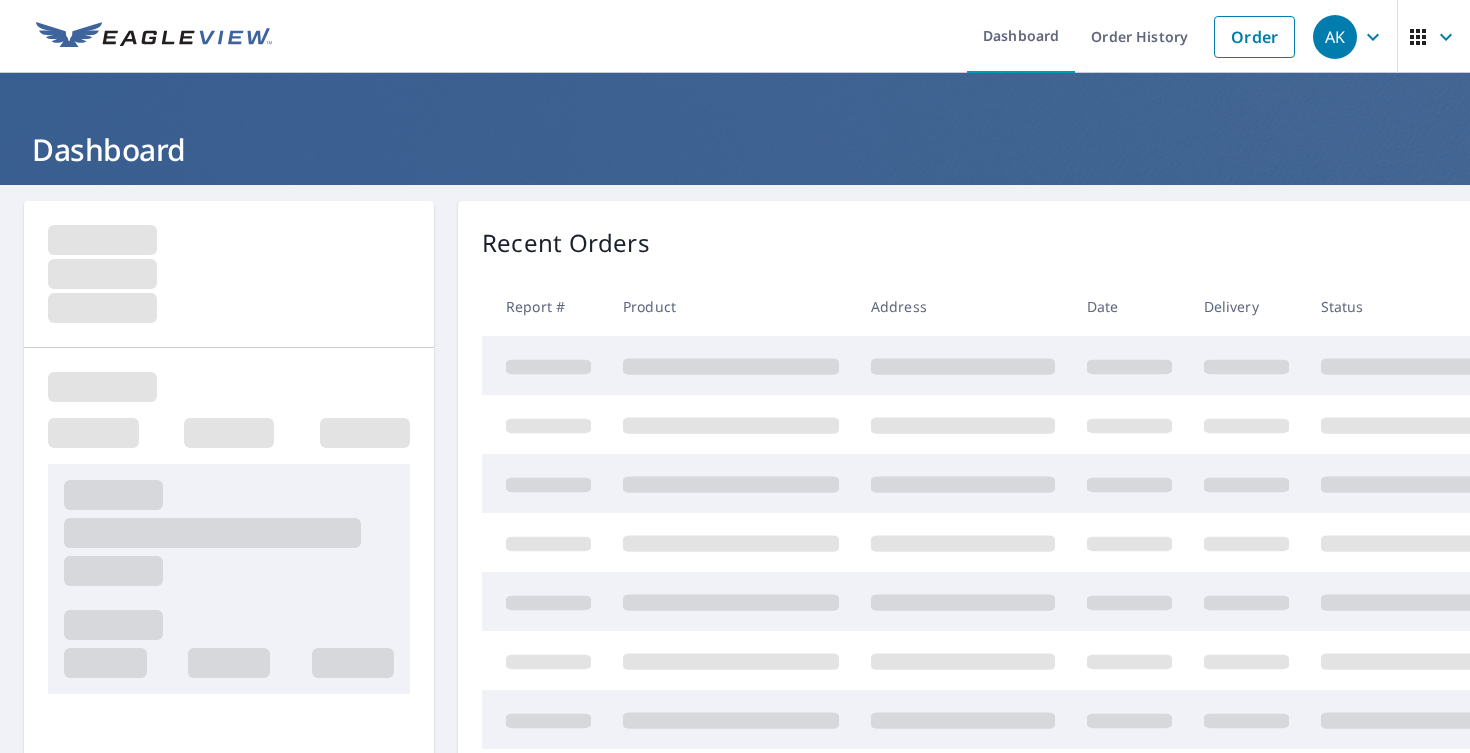 scroll, scrollTop: 0, scrollLeft: 0, axis: both 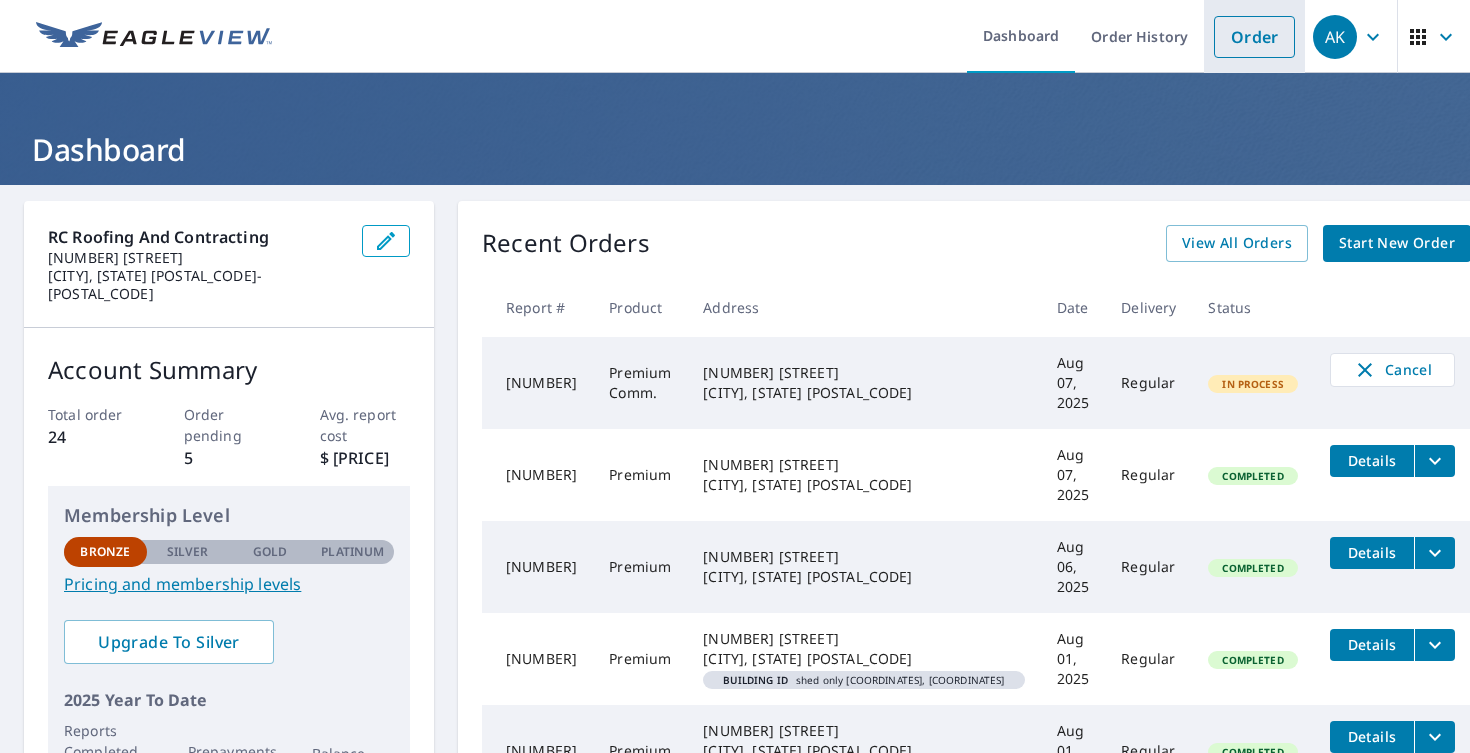 click on "Order" at bounding box center [1254, 37] 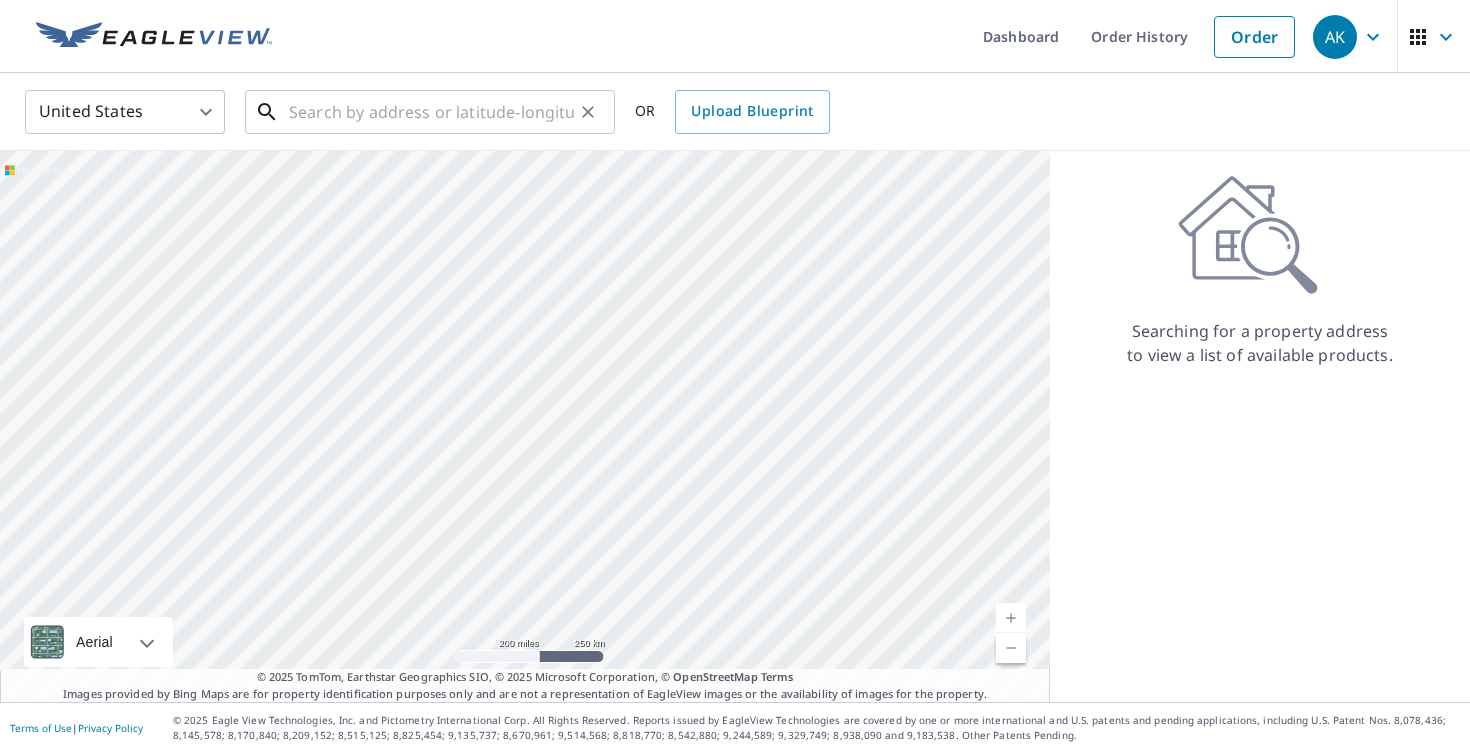 click at bounding box center (431, 112) 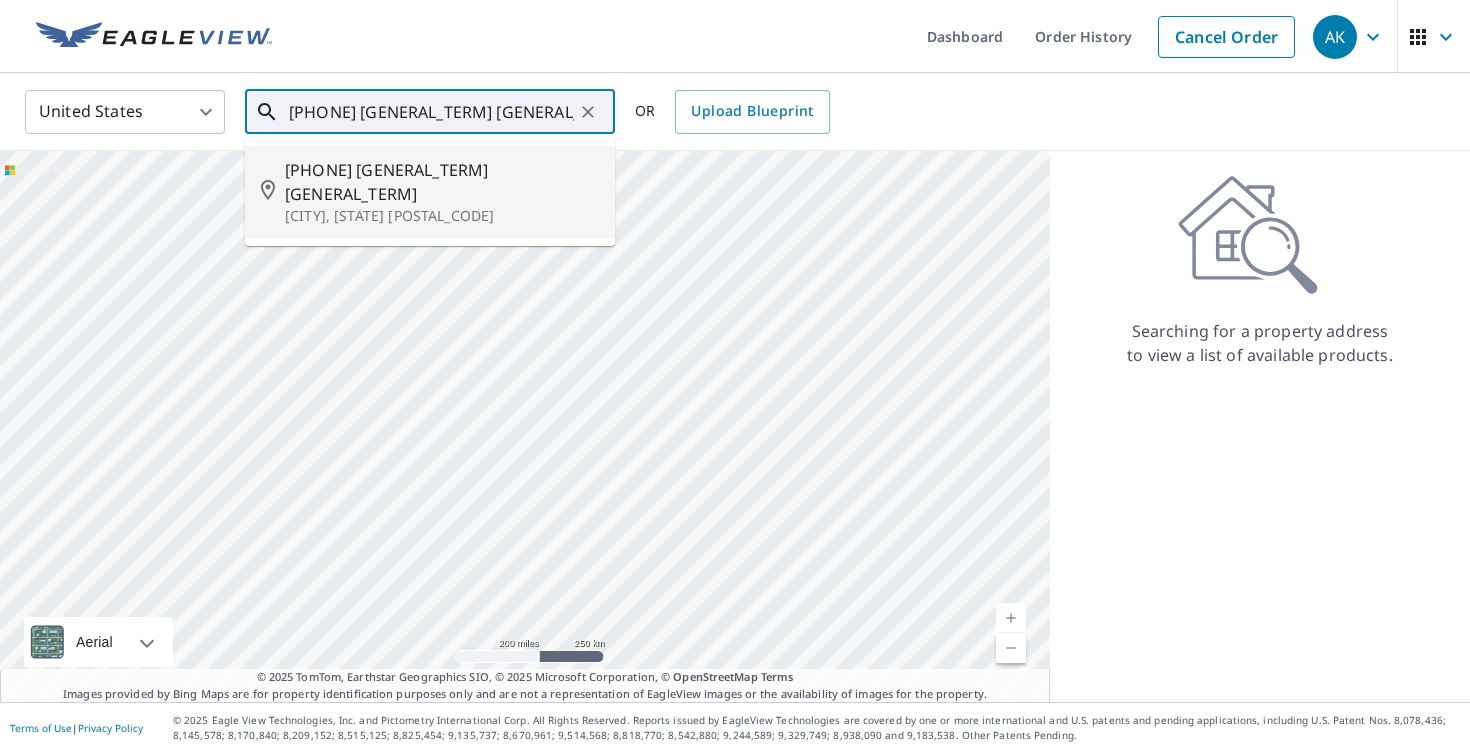 click on "[CITY], [STATE] [POSTAL_CODE]" at bounding box center [442, 216] 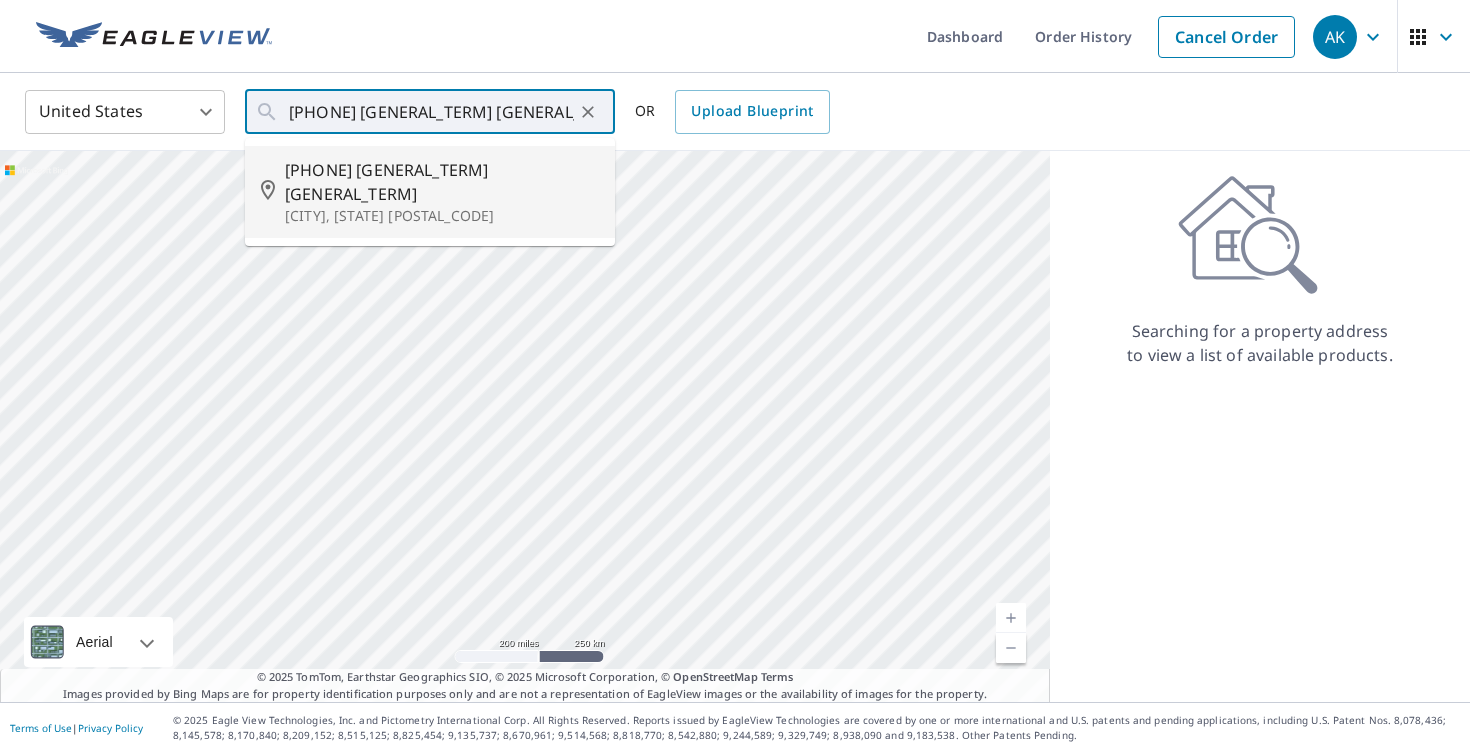 type on "[PHONE] [GENERAL_TERM] [GENERAL_TERM] [CITY], [STATE] [POSTAL_CODE]" 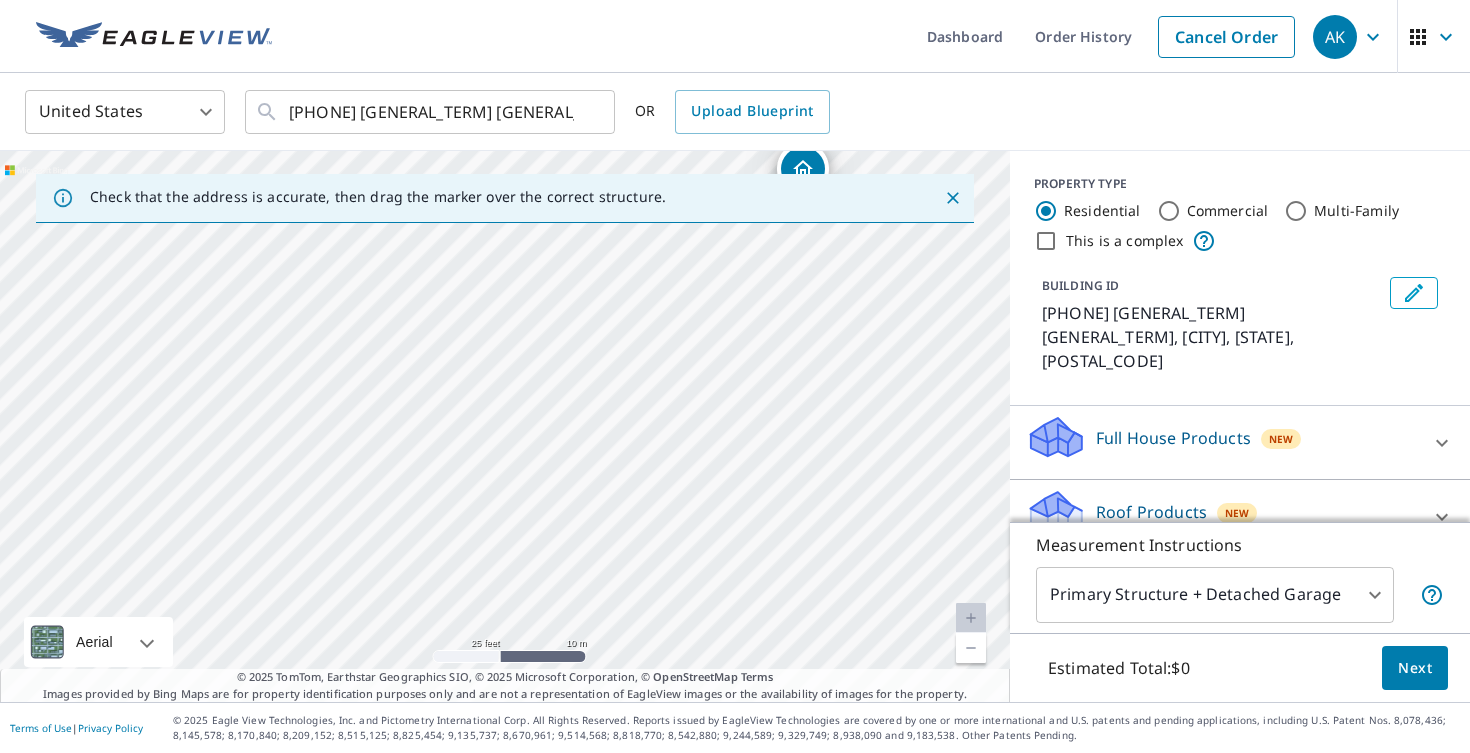 drag, startPoint x: 401, startPoint y: 528, endPoint x: 697, endPoint y: 361, distance: 339.86026 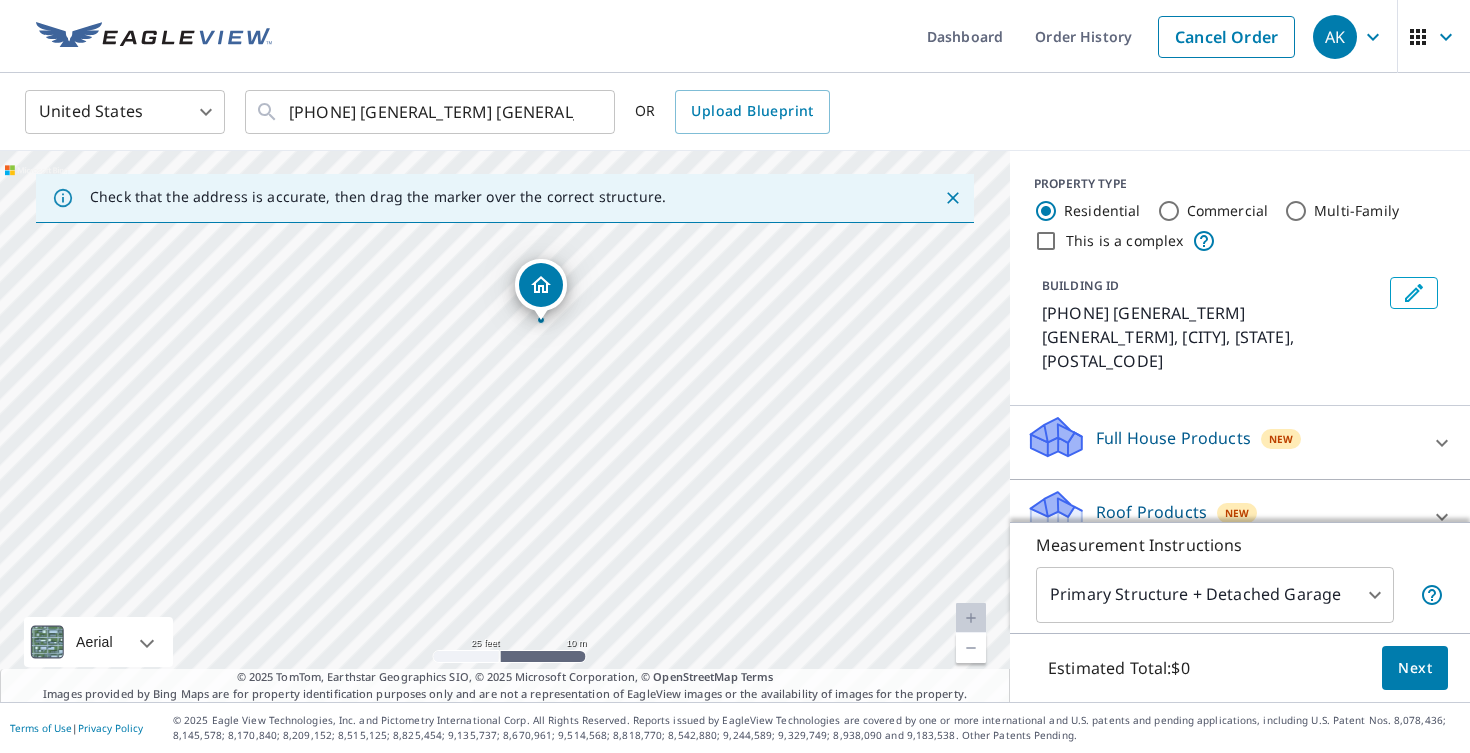 drag, startPoint x: 797, startPoint y: 418, endPoint x: 522, endPoint y: 538, distance: 300.04166 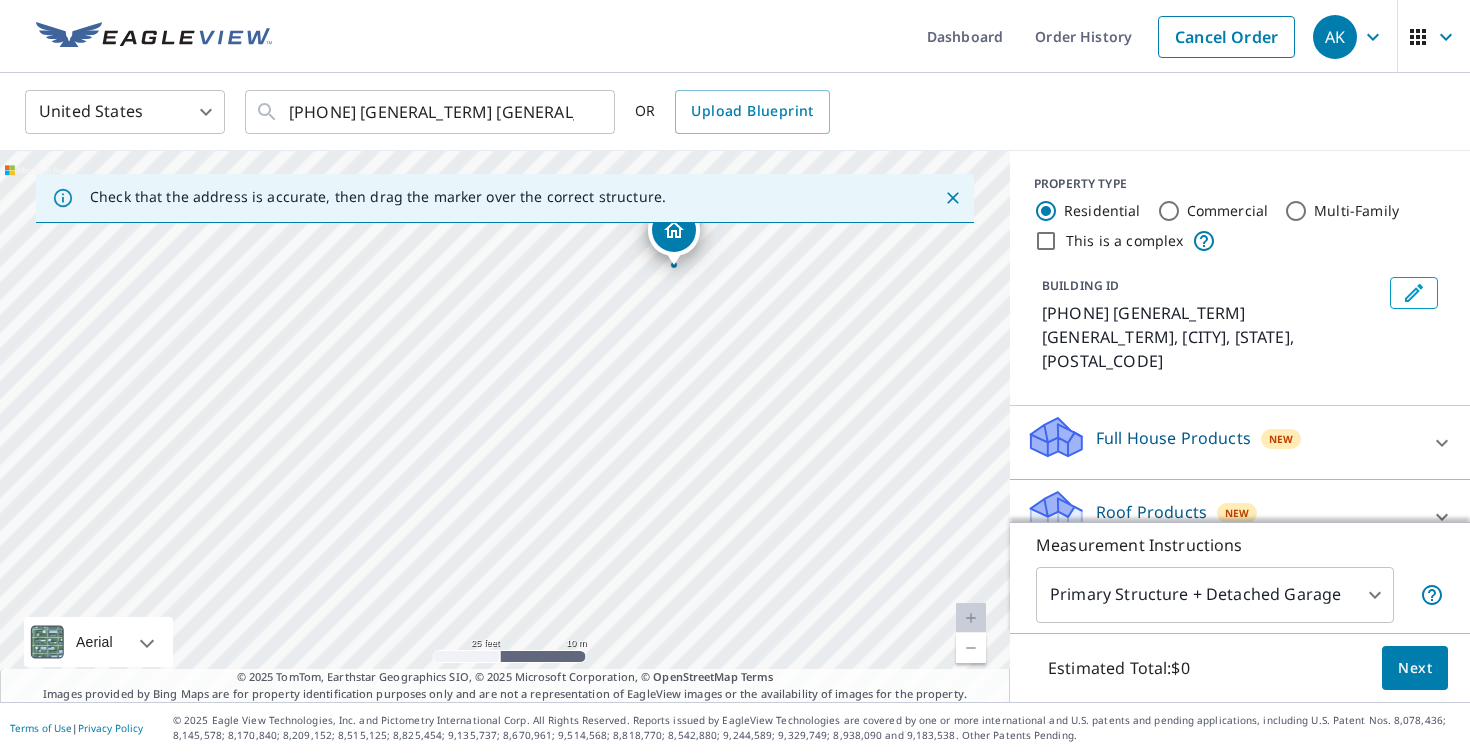 drag, startPoint x: 588, startPoint y: 459, endPoint x: 723, endPoint y: 459, distance: 135 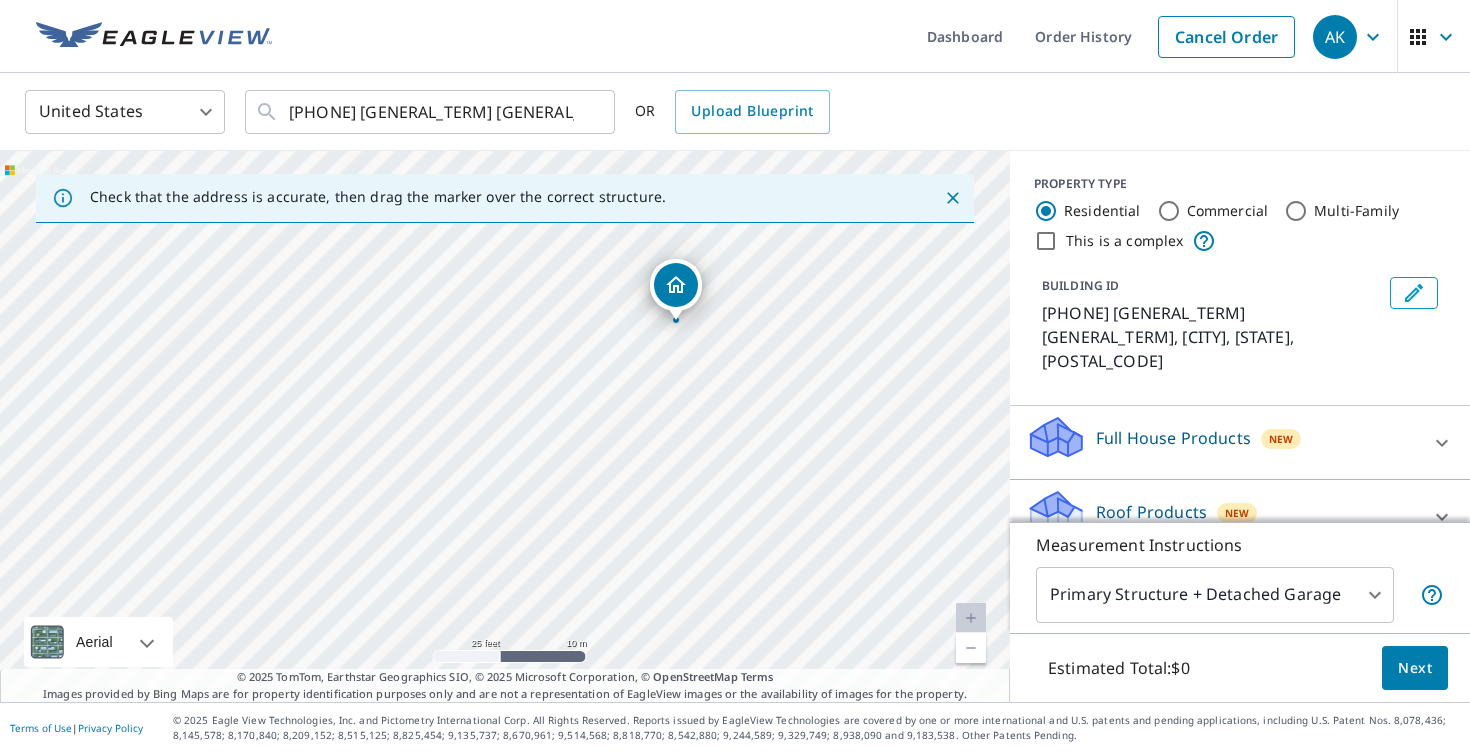 click on "[PHONE] [GENERAL_TERM] [GENERAL_TERM] [CITY], [STATE] [POSTAL_CODE]" at bounding box center (505, 426) 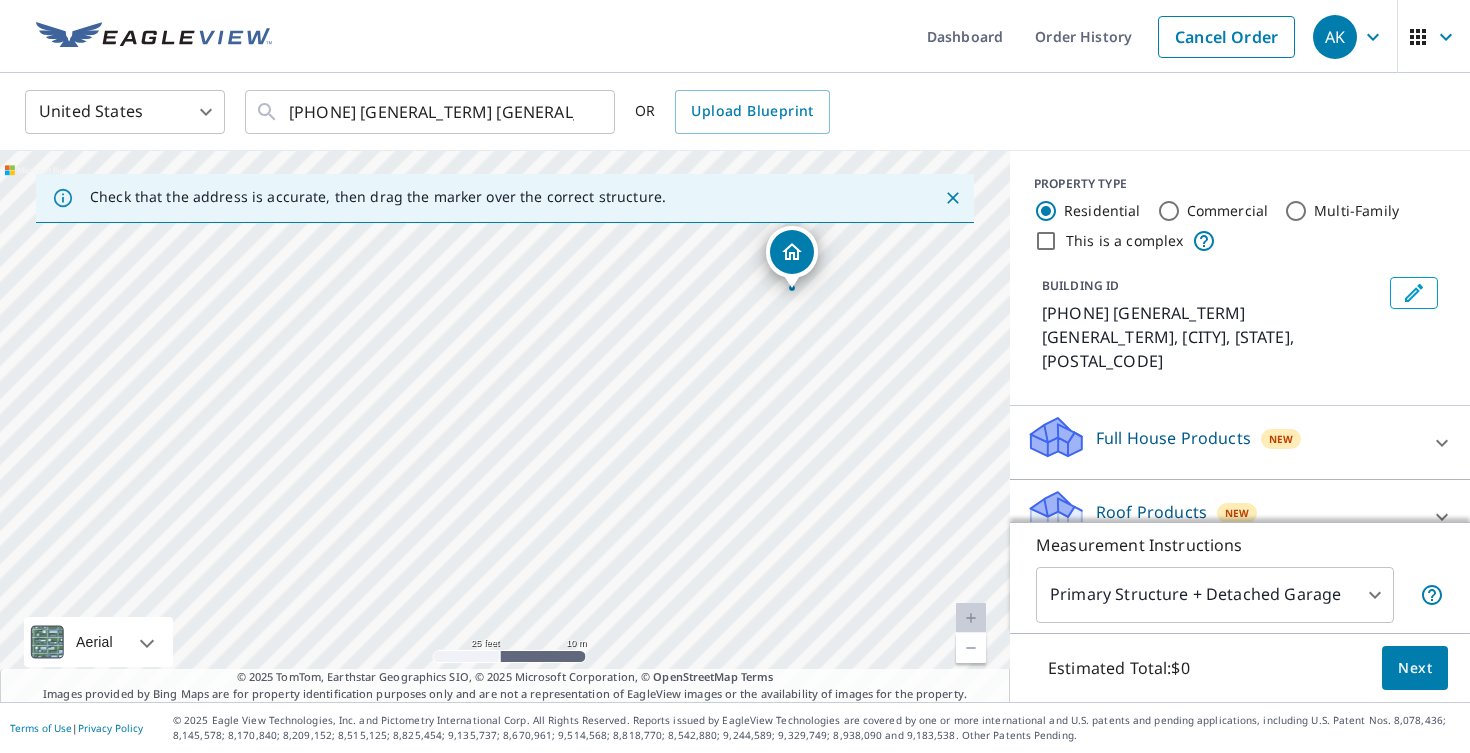drag, startPoint x: 500, startPoint y: 480, endPoint x: 786, endPoint y: 342, distance: 317.55313 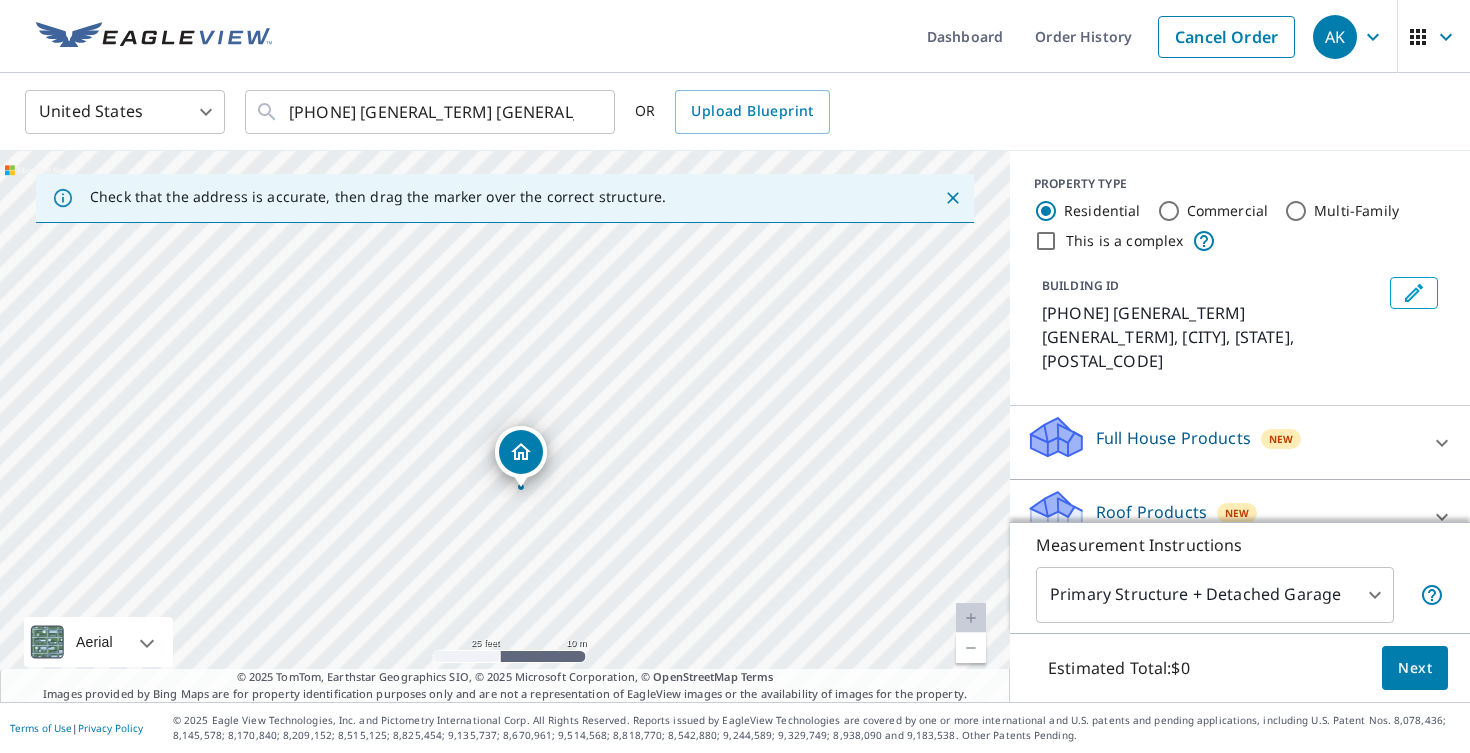 drag, startPoint x: 800, startPoint y: 259, endPoint x: 531, endPoint y: 461, distance: 336.40005 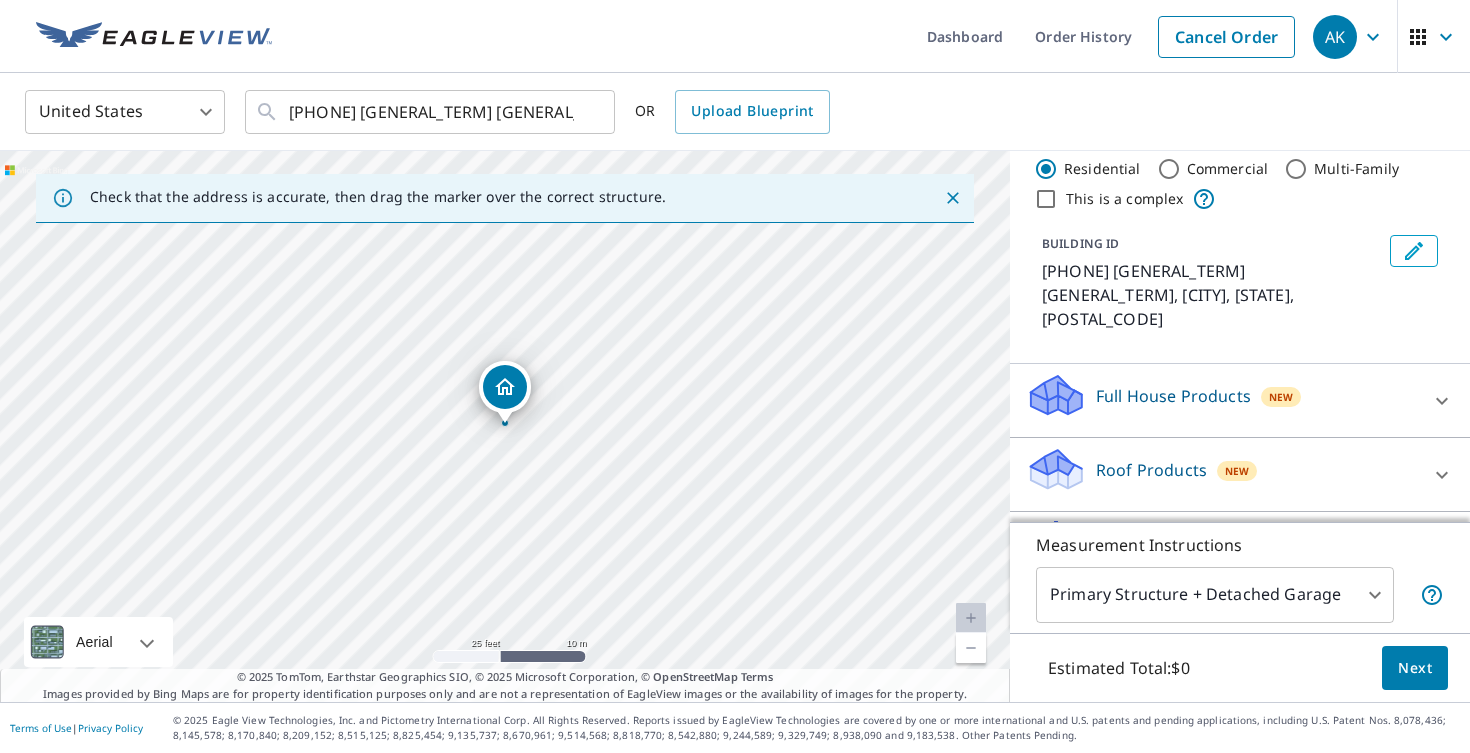 scroll, scrollTop: 55, scrollLeft: 0, axis: vertical 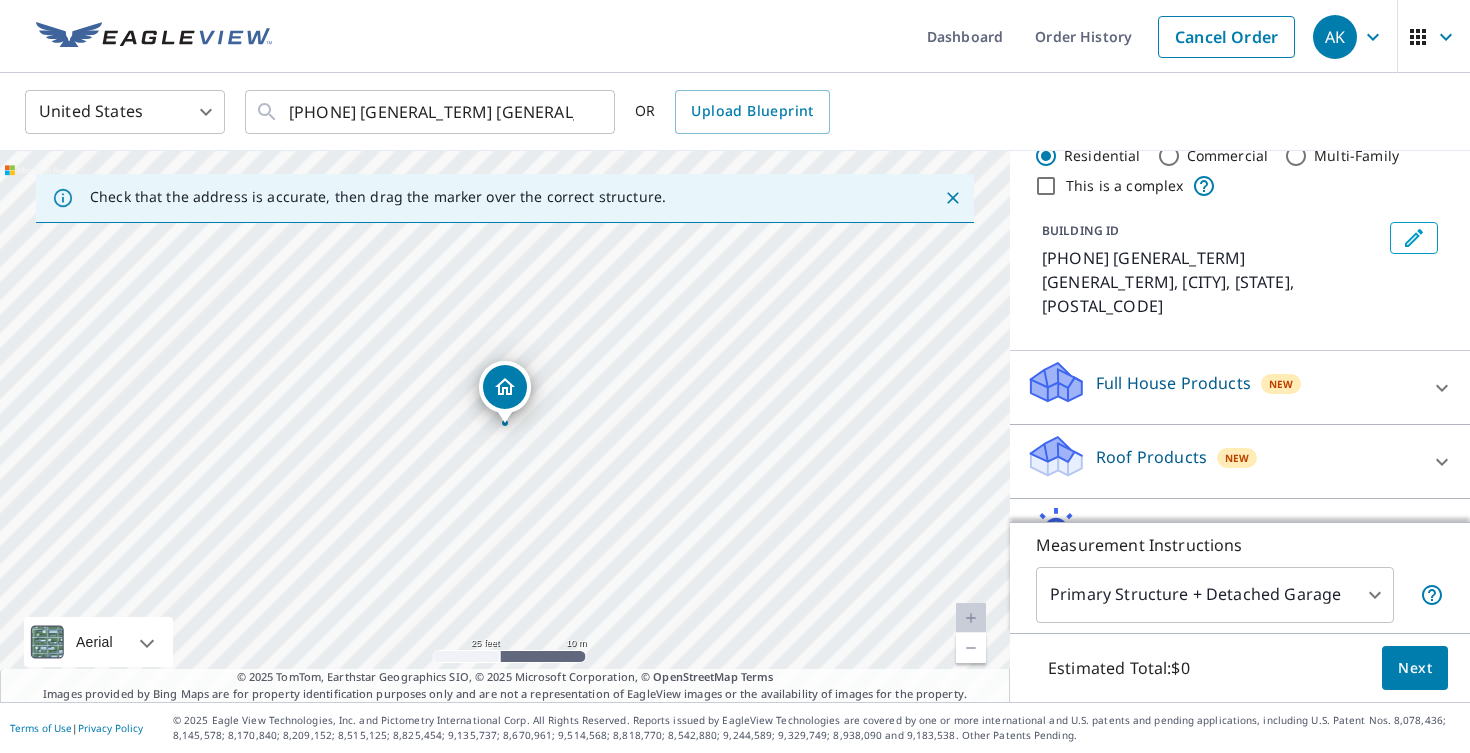 click on "Roof Products" at bounding box center (1151, 457) 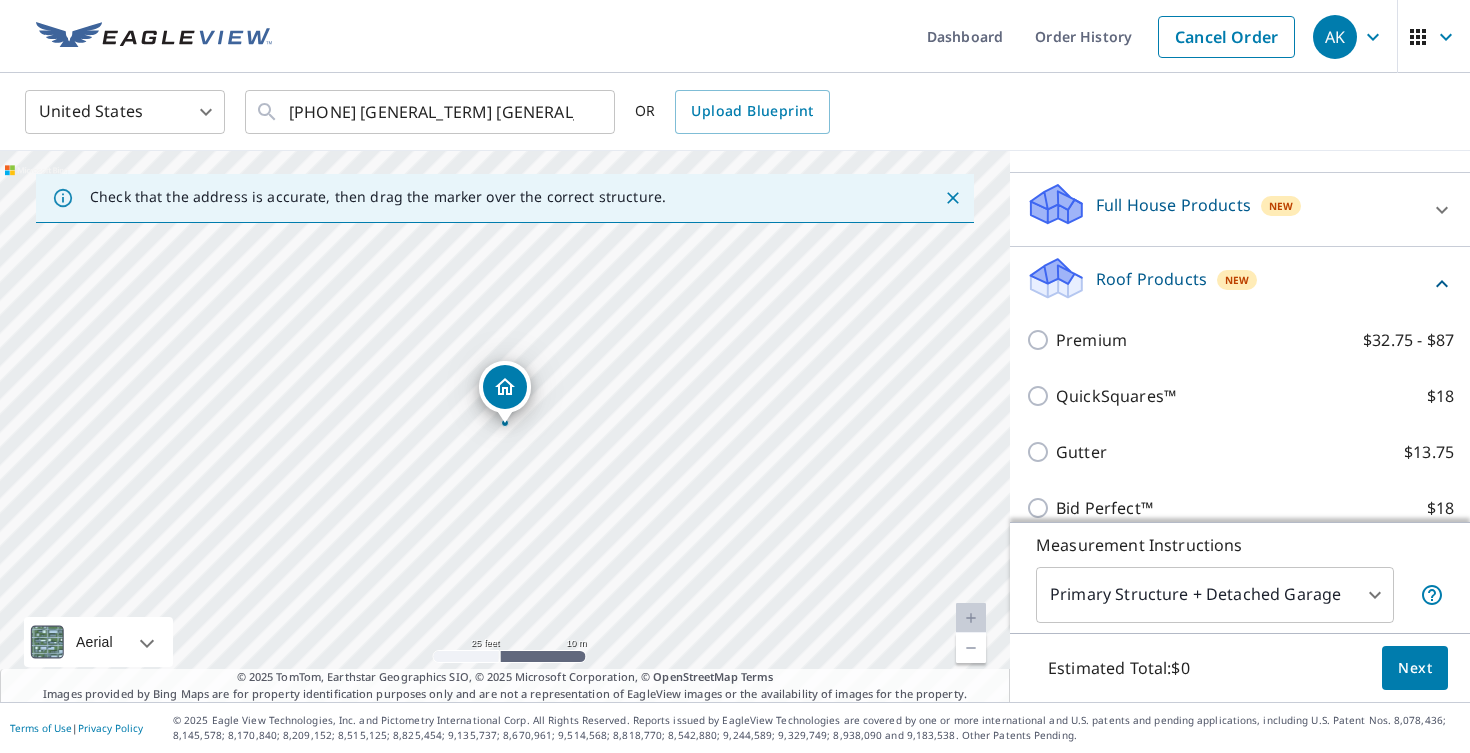 scroll, scrollTop: 237, scrollLeft: 0, axis: vertical 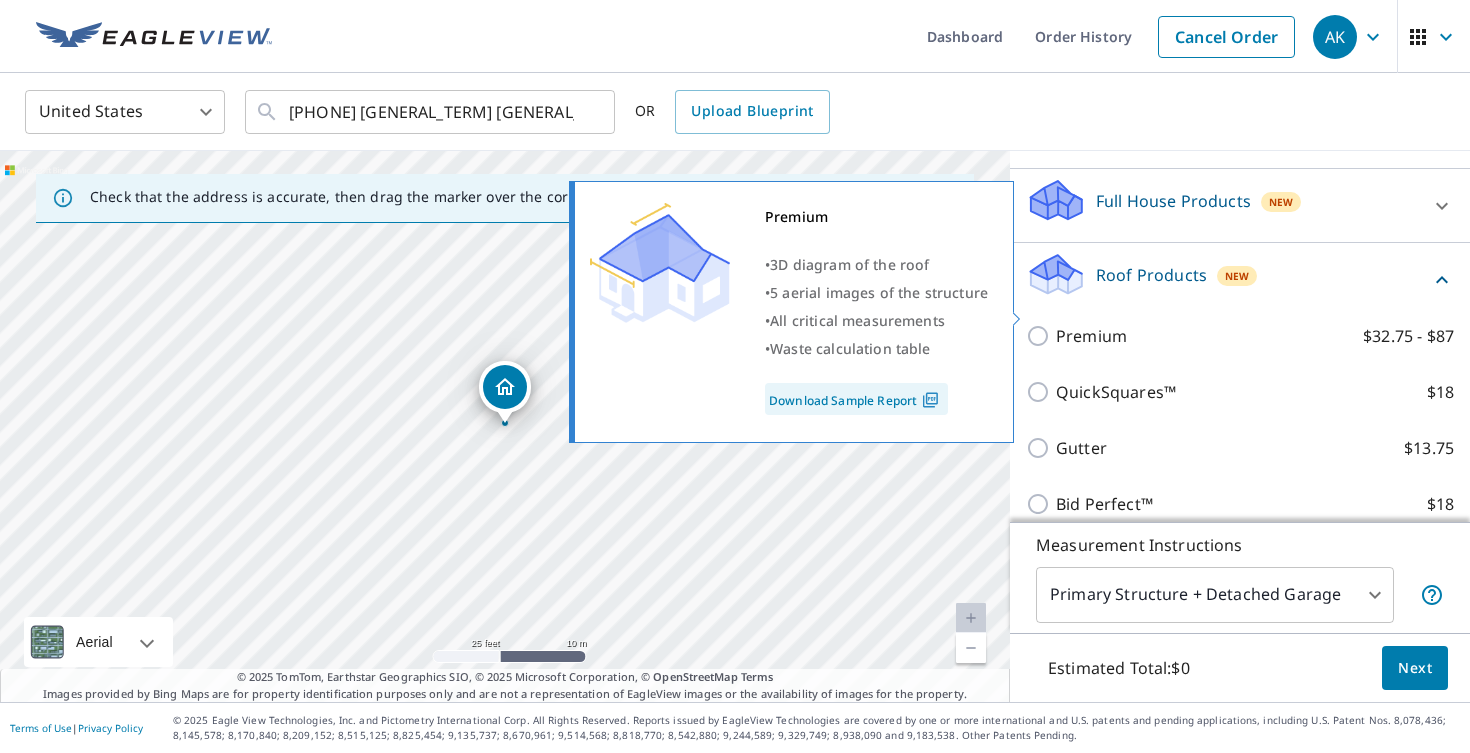 click on "Premium $32.75 - $87" at bounding box center [1041, 336] 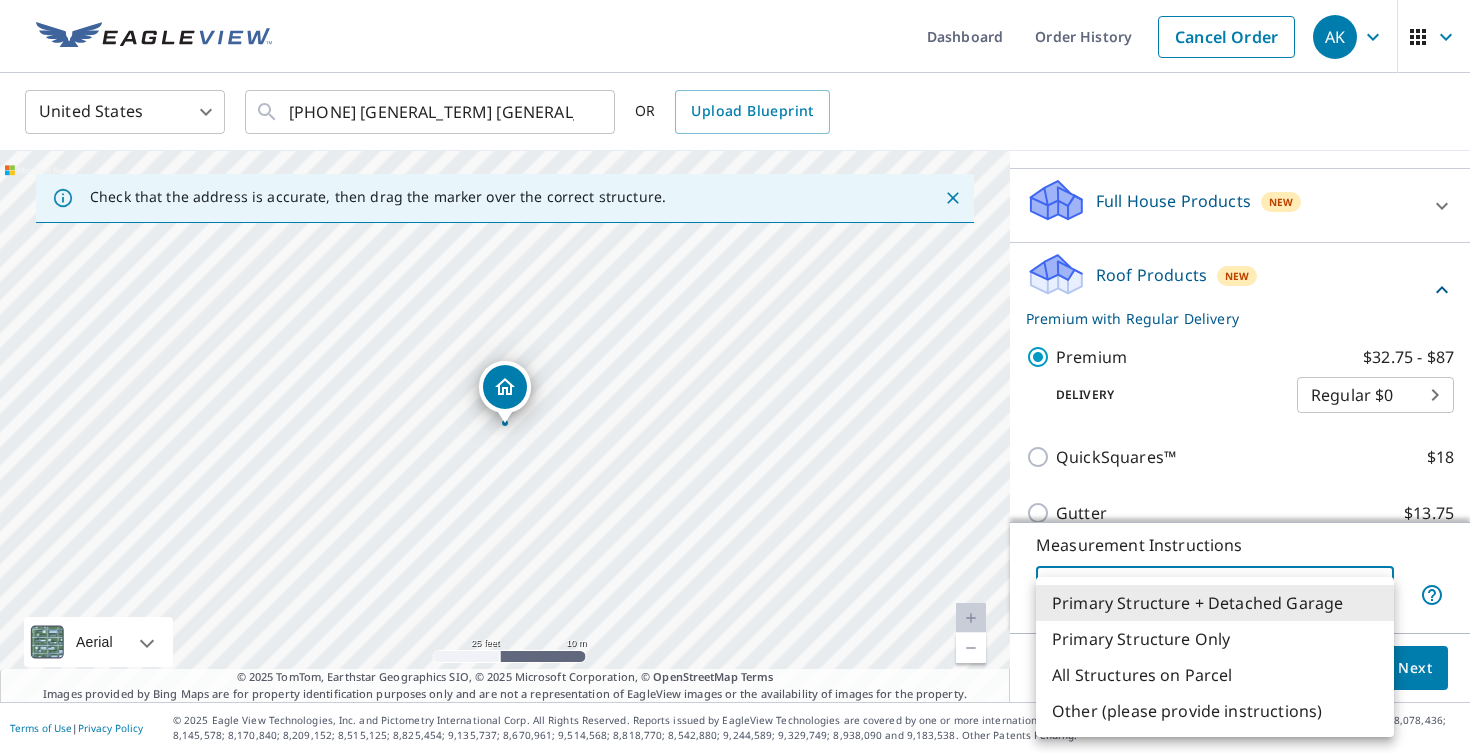 click on "AK AK
Dashboard Order History Cancel Order AK United States US ​ [PHONE] [GENERAL_TERM] [GENERAL_TERM] [CITY], [STATE] [POSTAL_CODE] ​ OR Upload Blueprint Check that the address is accurate, then drag the marker over the correct structure. [PHONE] [GENERAL_TERM] [GENERAL_TERM] [CITY], [STATE] [POSTAL_CODE] Aerial Road A standard road map Aerial A detailed look from above Labels Labels 25 feet 10 m © 2025 TomTom, © Vexcel Imaging, © 2025 Microsoft Corporation,  © OpenStreetMap Terms © 2025 TomTom, Earthstar Geographics SIO, © 2025 Microsoft Corporation, ©   OpenStreetMap   Terms Images provided by Bing Maps are for property identification purposes only and are not a representation of EagleView images or the availability of images for the property. PROPERTY TYPE Residential Commercial Multi-Family This is a complex BUILDING ID [PHONE] [GENERAL_TERM] [GENERAL_TERM], [CITY], [STATE], [POSTAL_CODE] Full House Products New Full House™ $105 Roof Products New Premium with Regular Delivery Premium $32.75 - $87 Delivery Regular $0 8 ​ QuickSquares™ $18 Gutter 1" at bounding box center [735, 376] 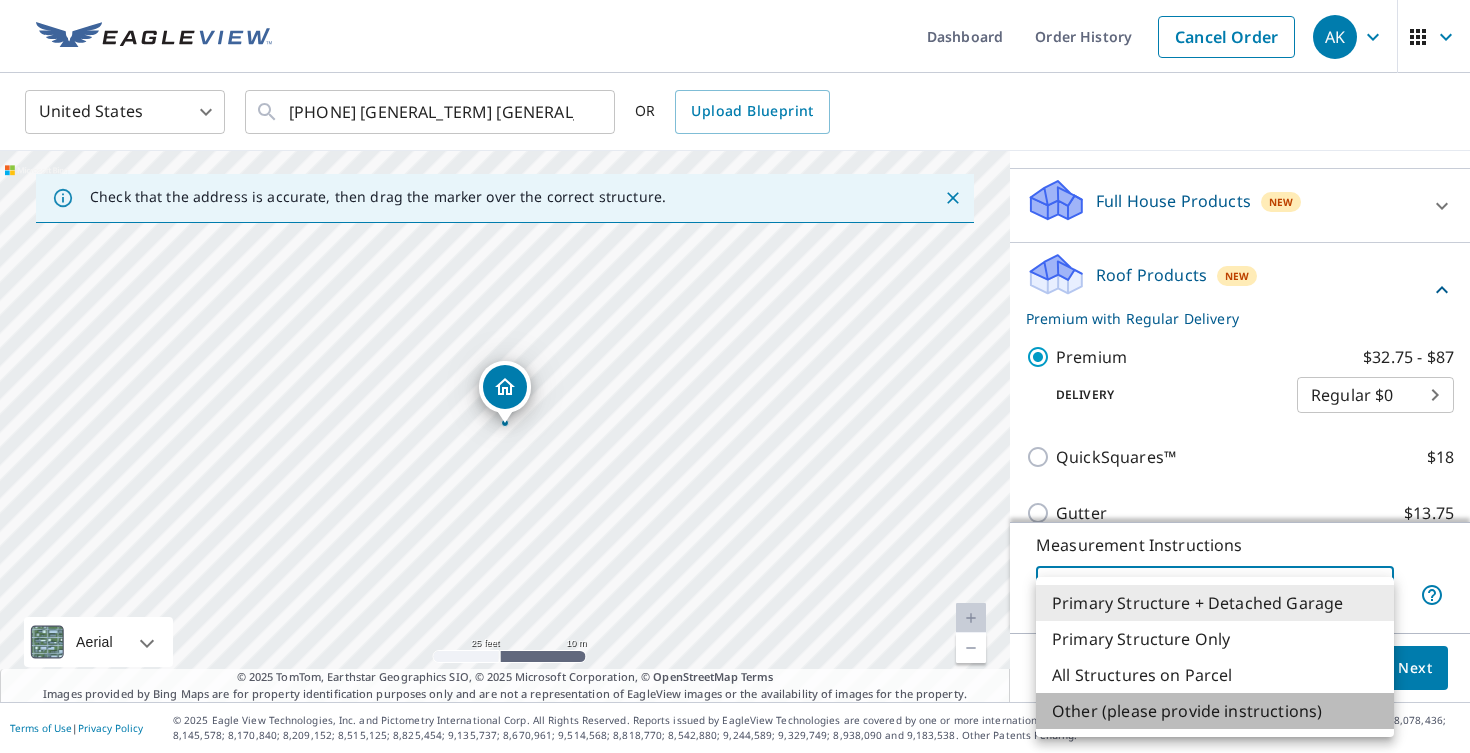 click on "Other (please provide instructions)" at bounding box center (1215, 711) 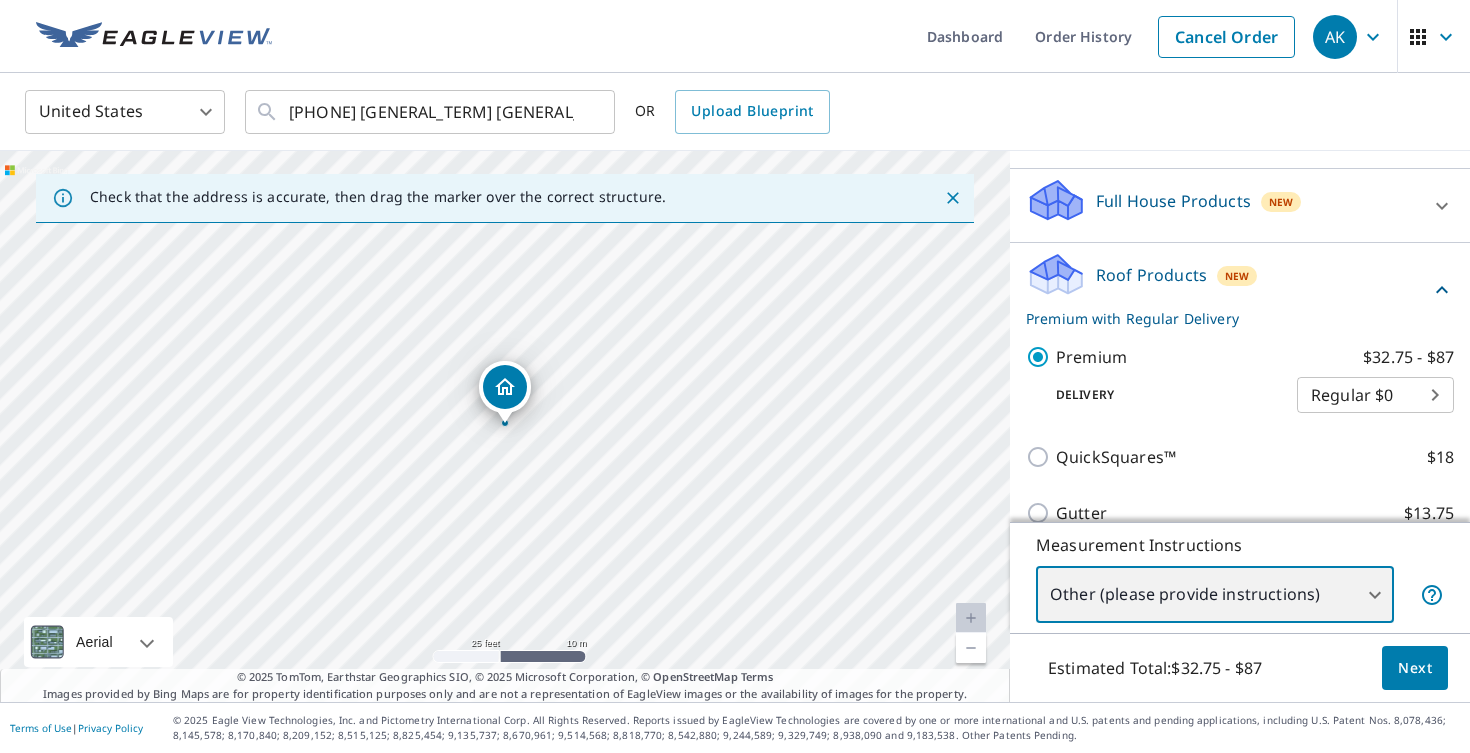 scroll, scrollTop: 0, scrollLeft: 0, axis: both 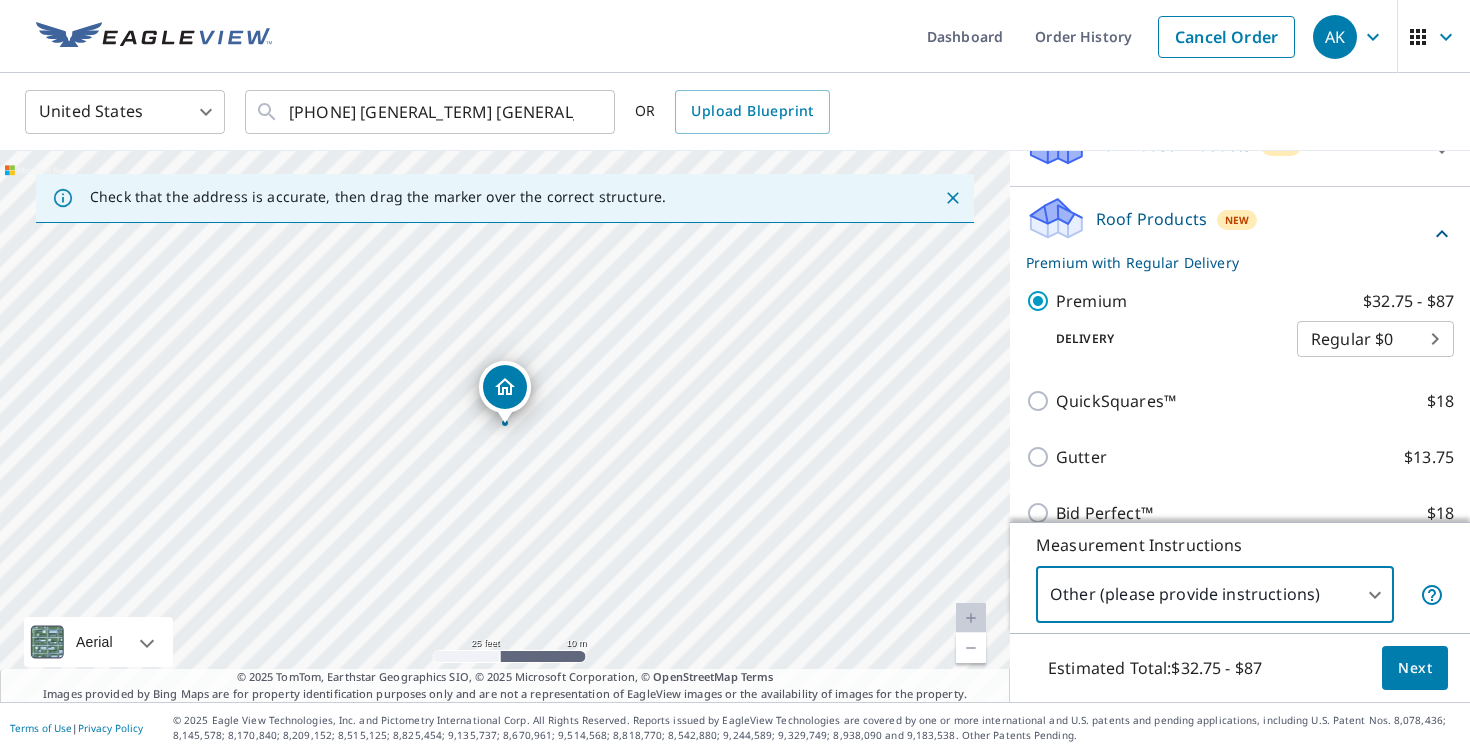 click on "AK AK
Dashboard Order History Cancel Order AK United States US ​ [PHONE] [GENERAL_TERM] [GENERAL_TERM] [CITY], [STATE] [POSTAL_CODE] ​ OR Upload Blueprint Check that the address is accurate, then drag the marker over the correct structure. [PHONE] [GENERAL_TERM] [GENERAL_TERM] [CITY], [STATE] [POSTAL_CODE] Aerial Road A standard road map Aerial A detailed look from above Labels Labels 25 feet 10 m © 2025 TomTom, © Vexcel Imaging, © 2025 Microsoft Corporation,  © OpenStreetMap Terms © 2025 TomTom, Earthstar Geographics SIO, © 2025 Microsoft Corporation, ©   OpenStreetMap   Terms Images provided by Bing Maps are for property identification purposes only and are not a representation of EagleView images or the availability of images for the property. PROPERTY TYPE Residential Commercial Multi-Family This is a complex BUILDING ID [PHONE] [GENERAL_TERM] [GENERAL_TERM], [CITY], [STATE], [POSTAL_CODE] Full House Products New Full House™ $105 Roof Products New Premium with Regular Delivery Premium $32.75 - $87 Delivery Regular $0 8 ​ QuickSquares™ $18 Gutter 1" at bounding box center (735, 376) 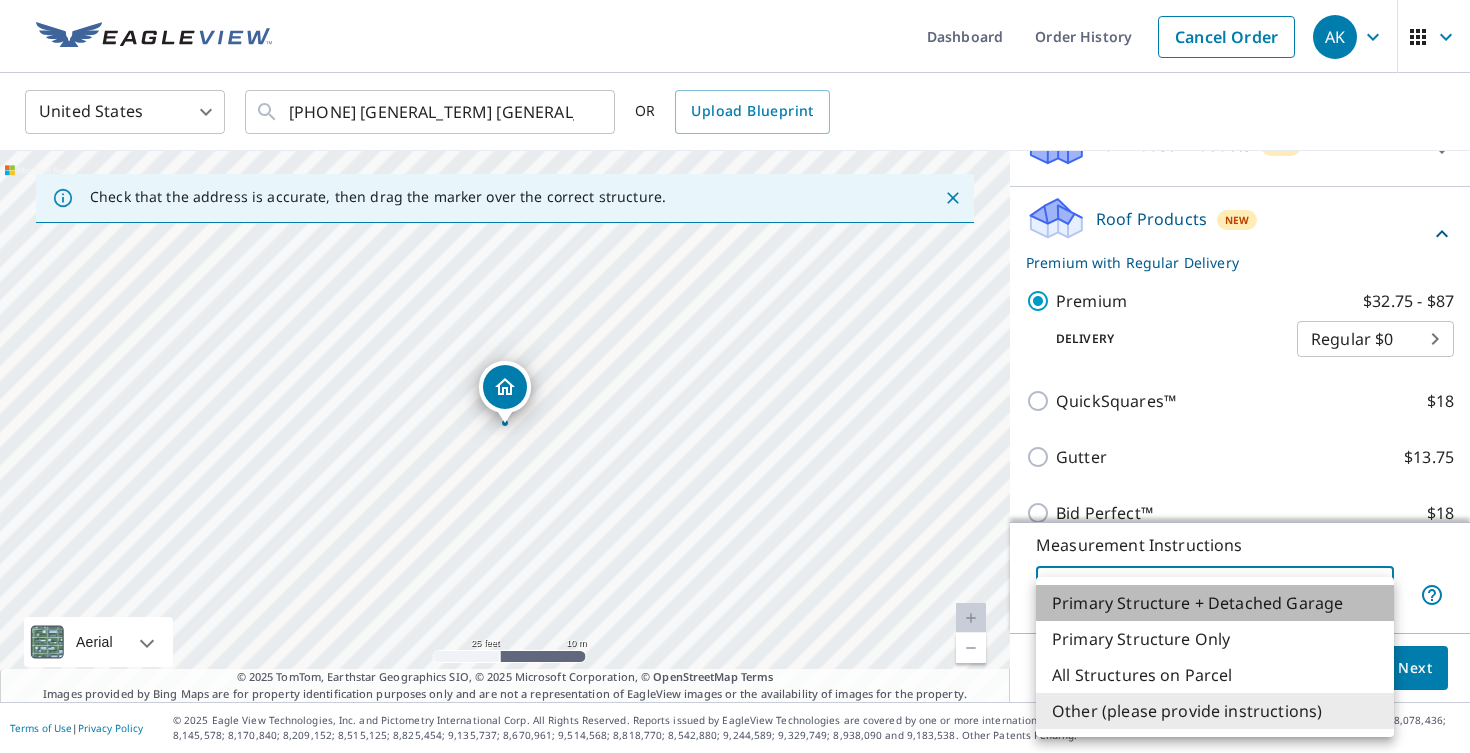 click on "Primary Structure + Detached Garage" at bounding box center (1215, 603) 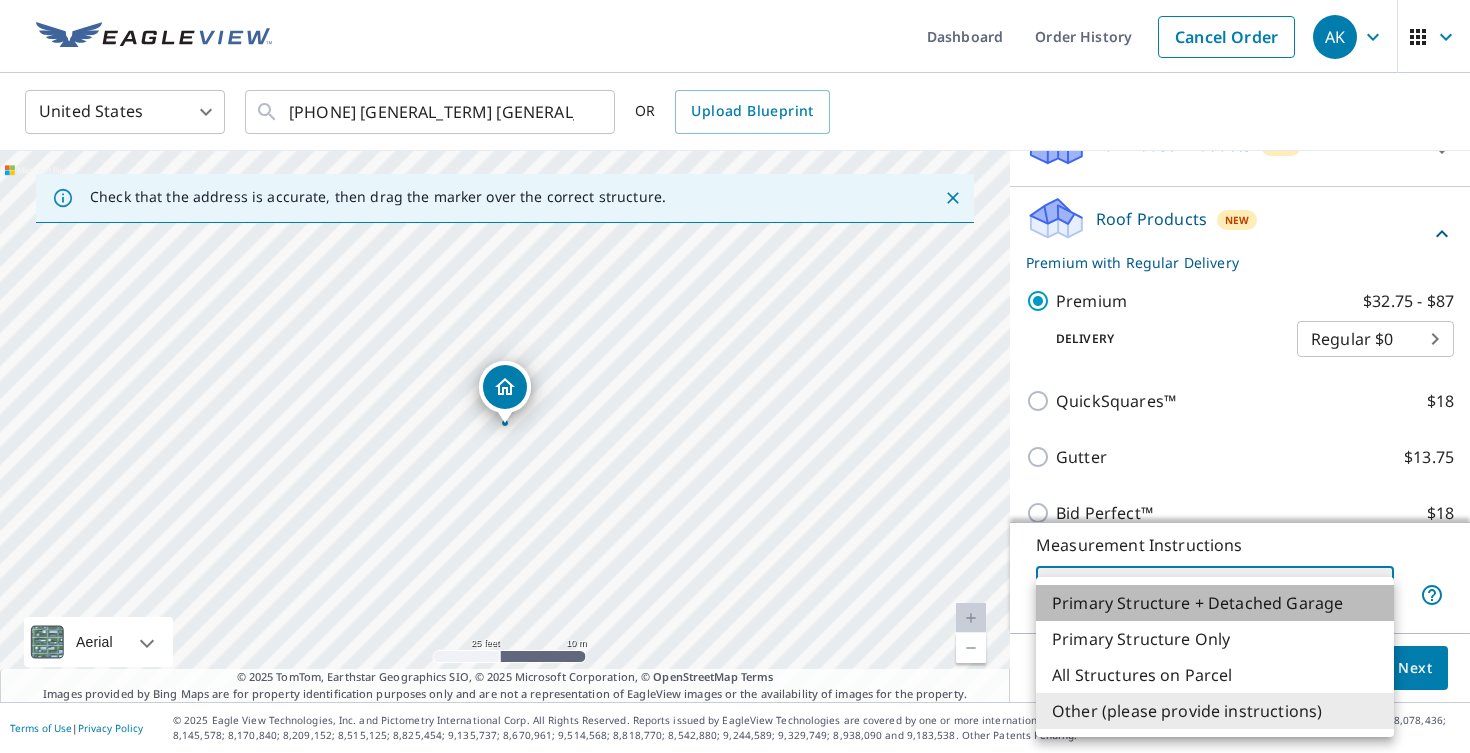 type on "1" 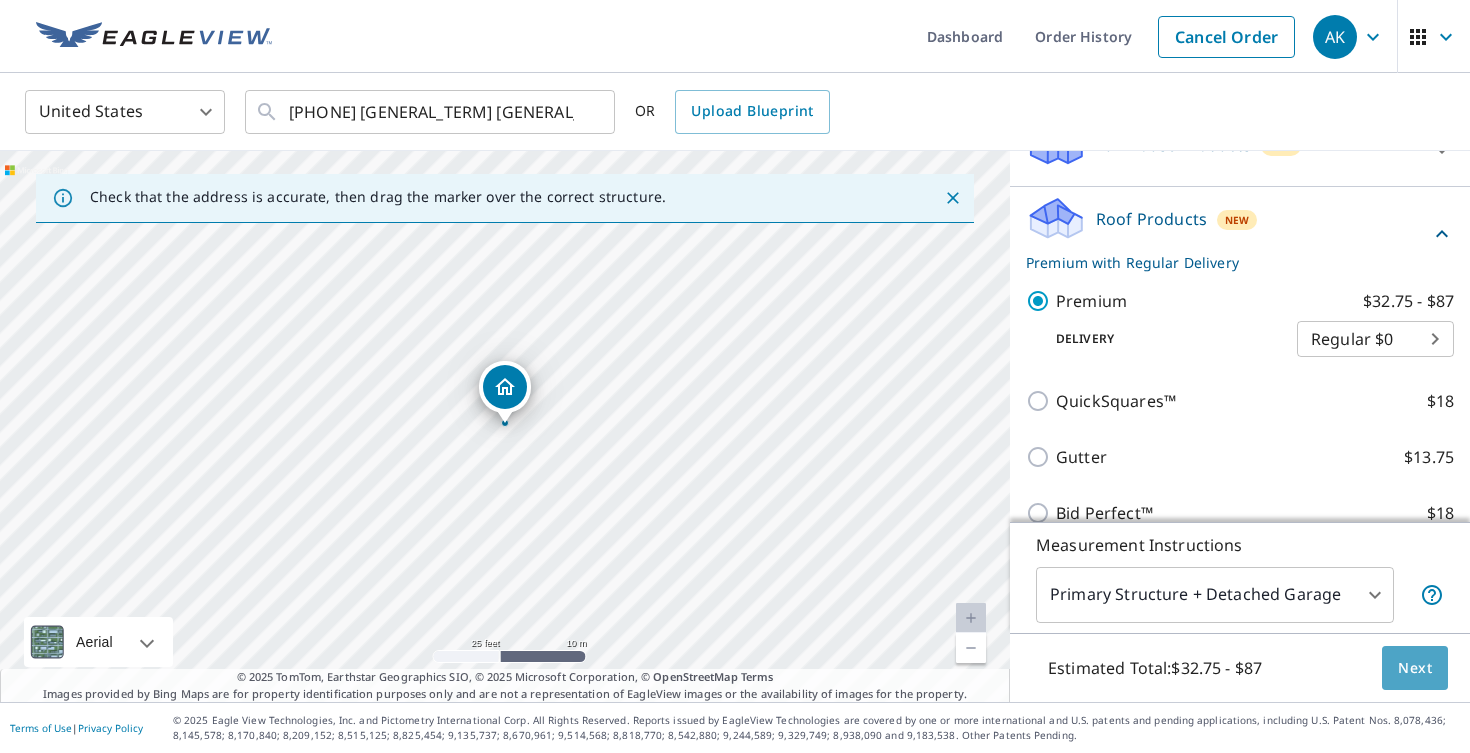 click on "Next" at bounding box center (1415, 668) 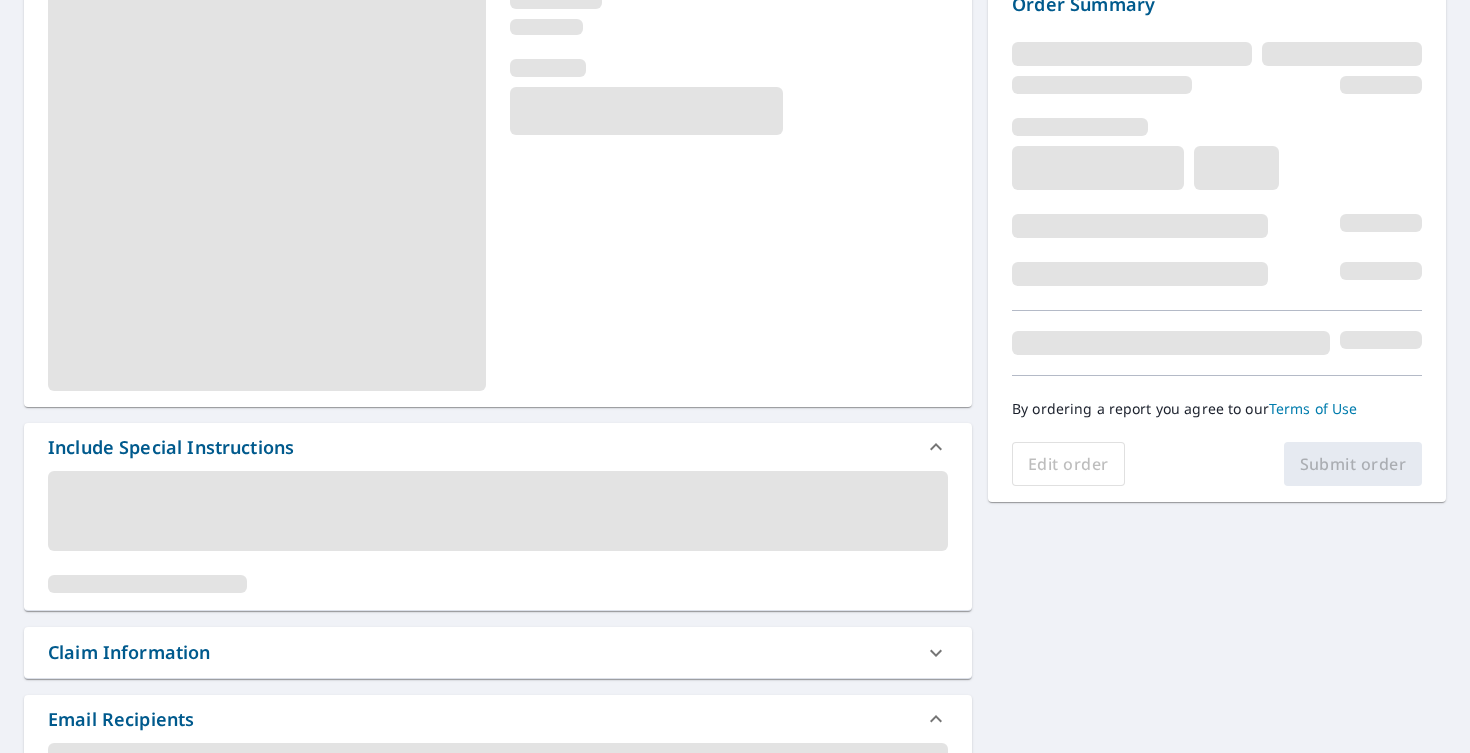 scroll, scrollTop: 227, scrollLeft: 0, axis: vertical 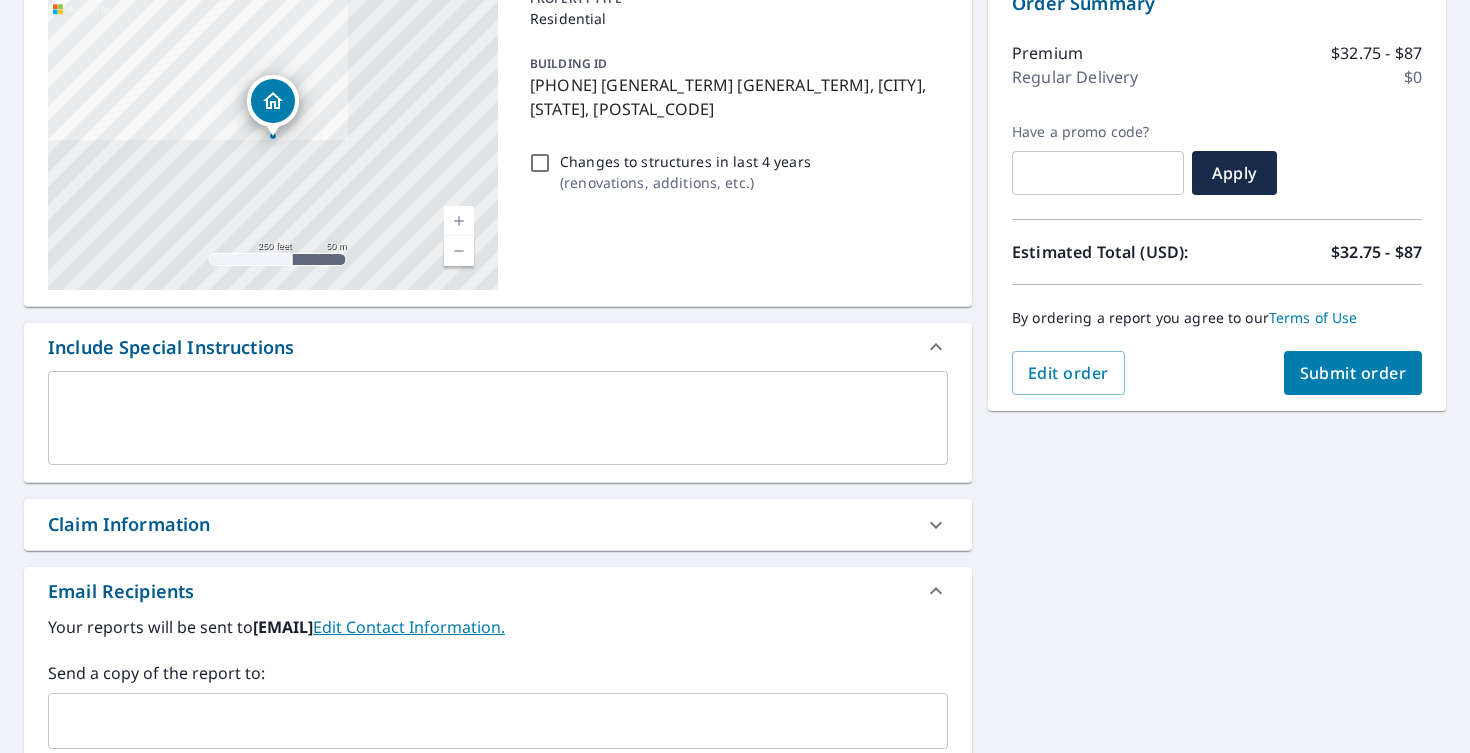 click at bounding box center [498, 418] 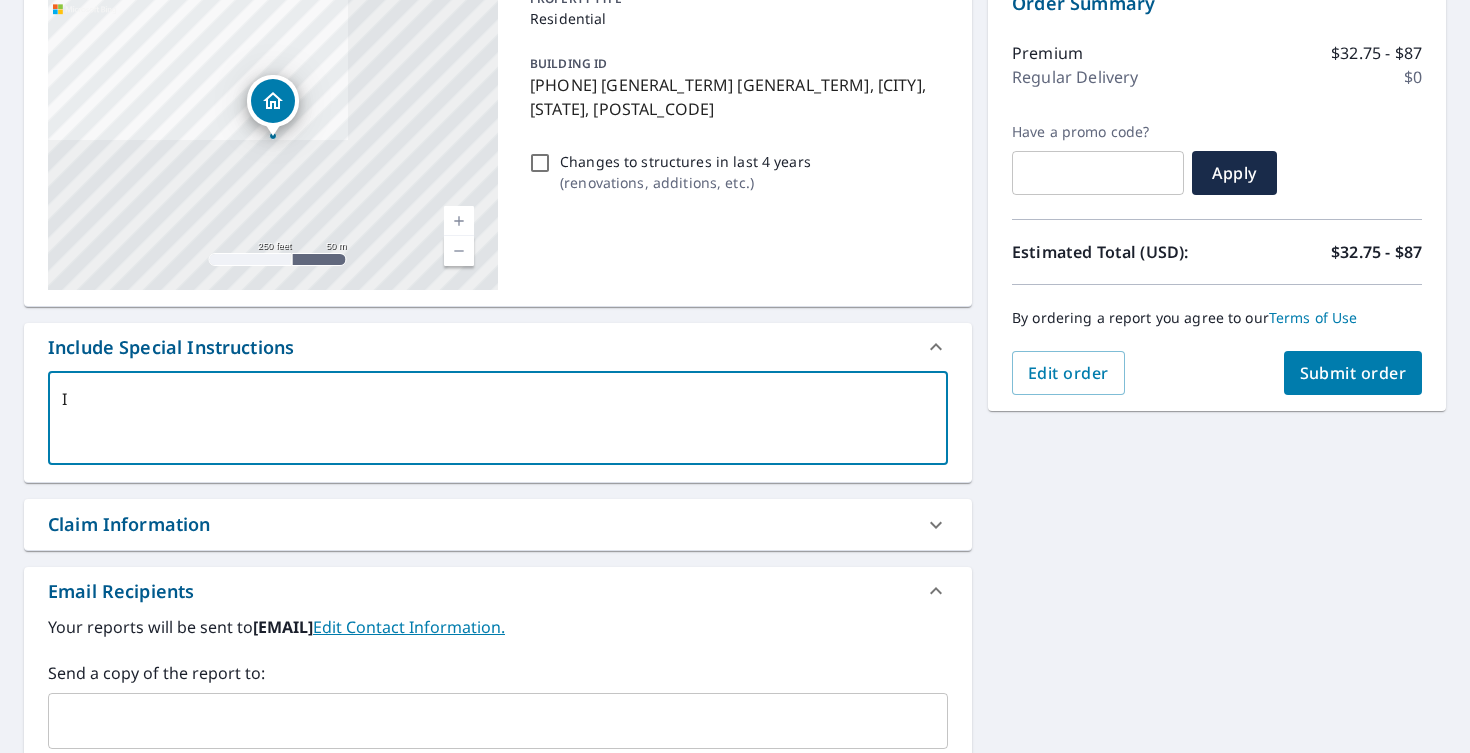 type on "I" 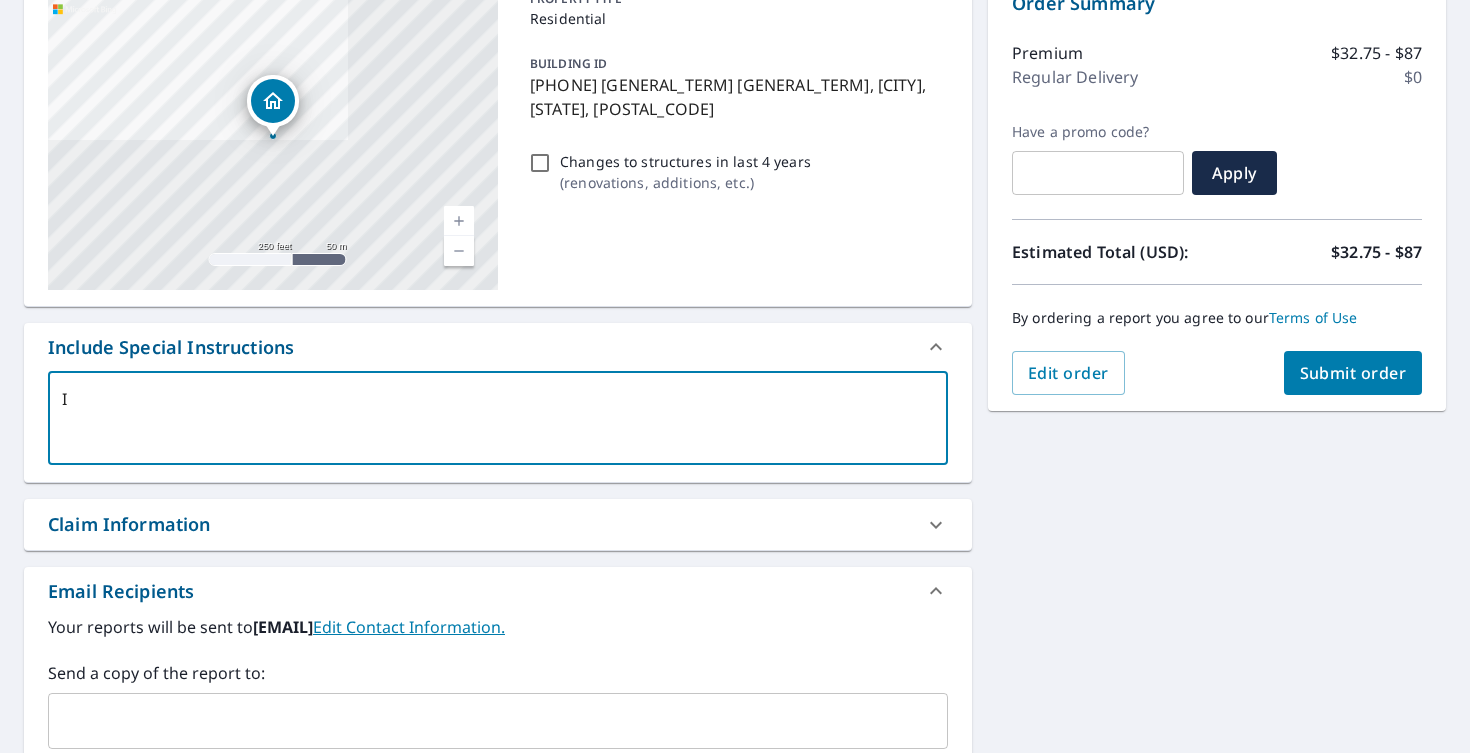type on "x" 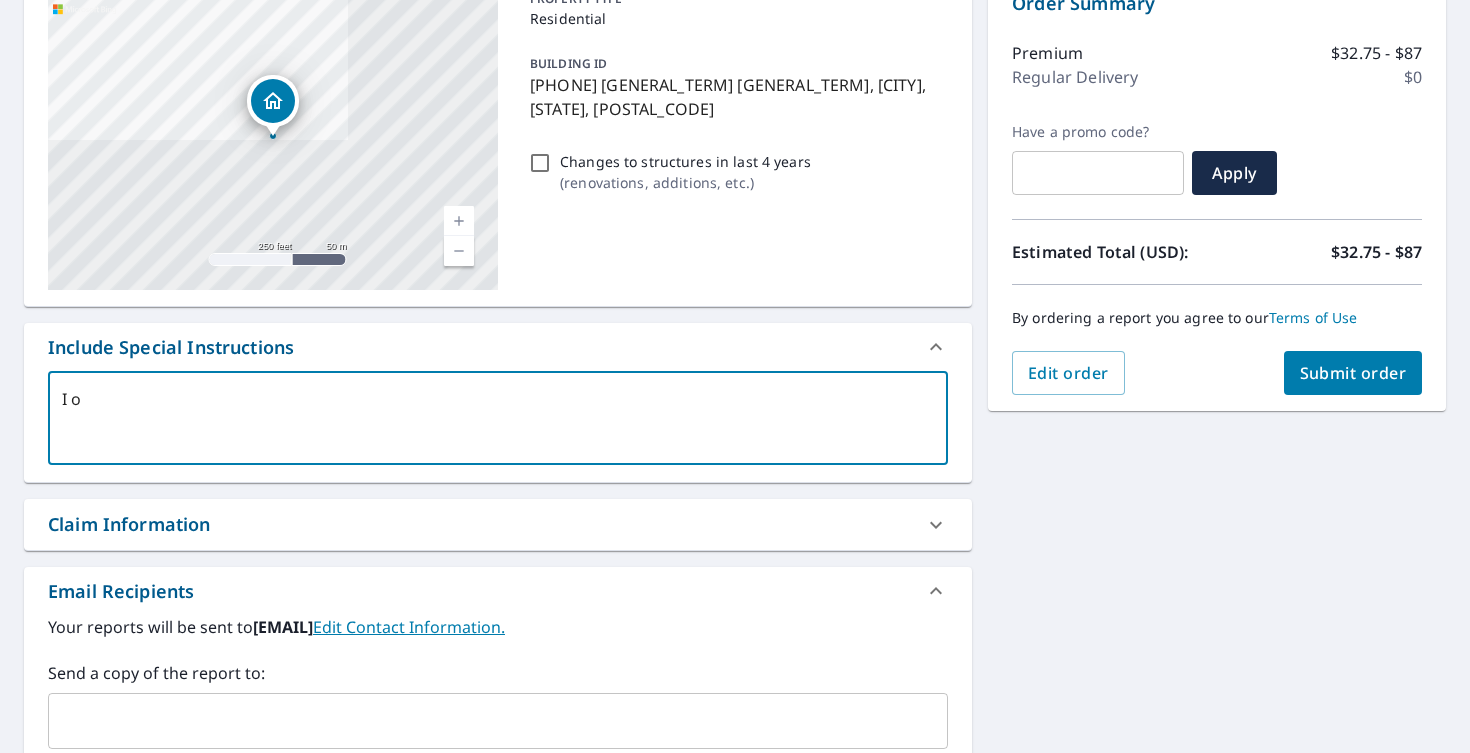 type on "I on" 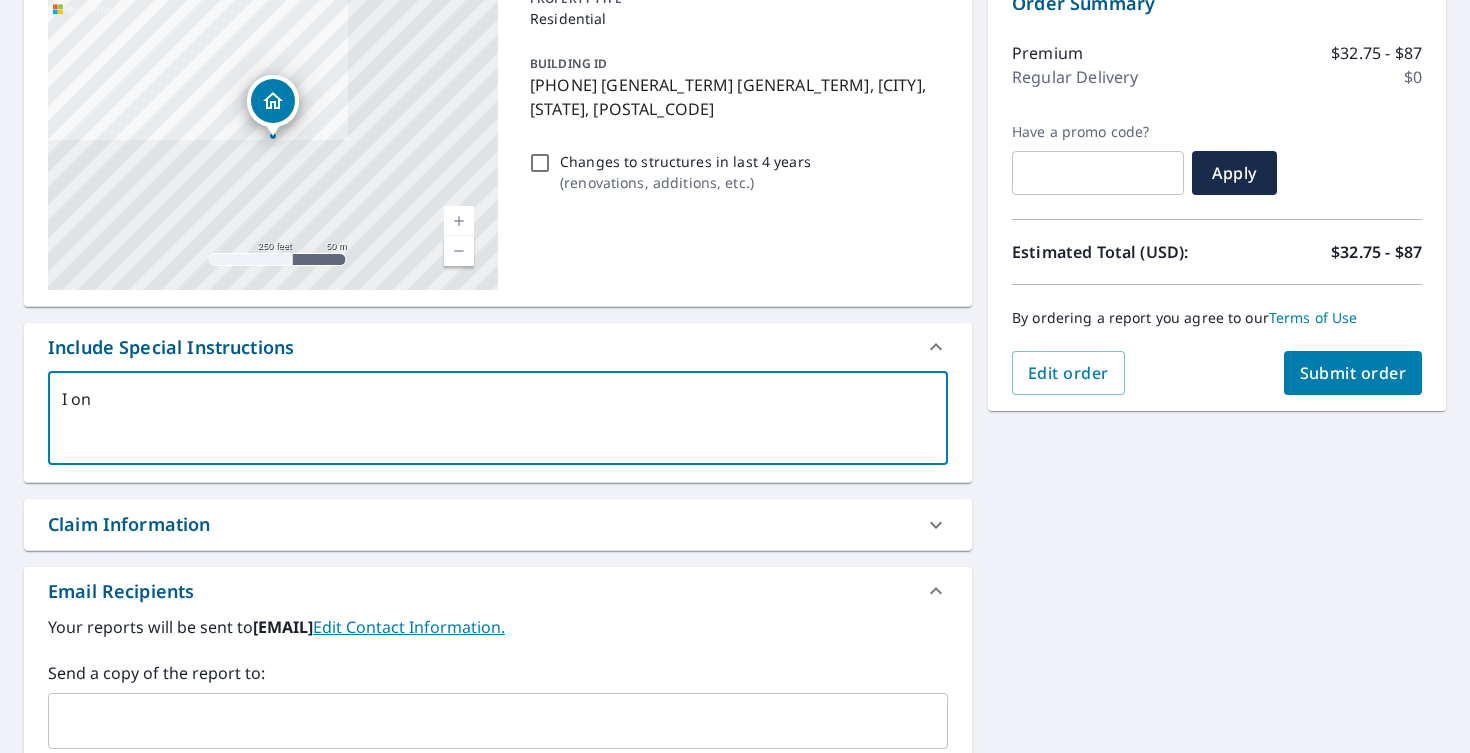 type on "I onl" 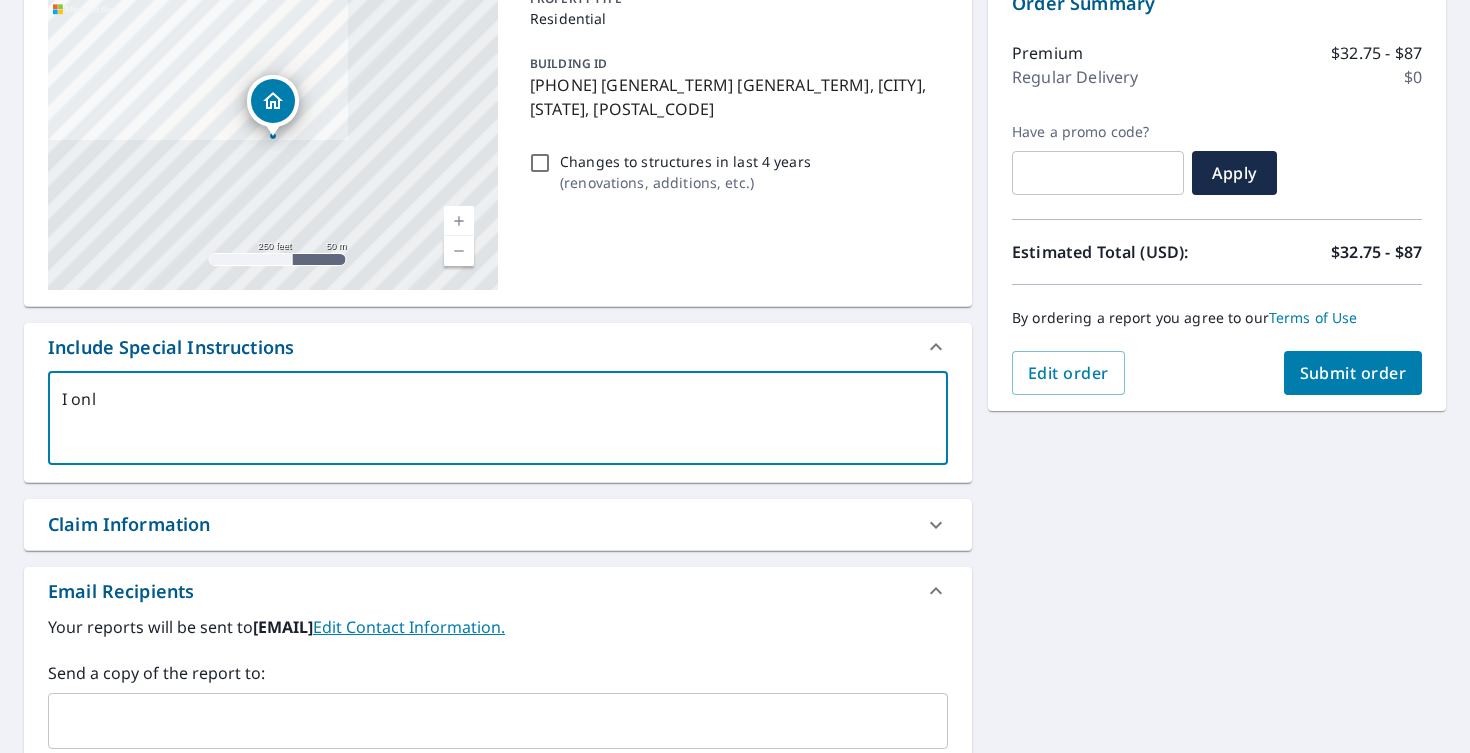 type on "I only" 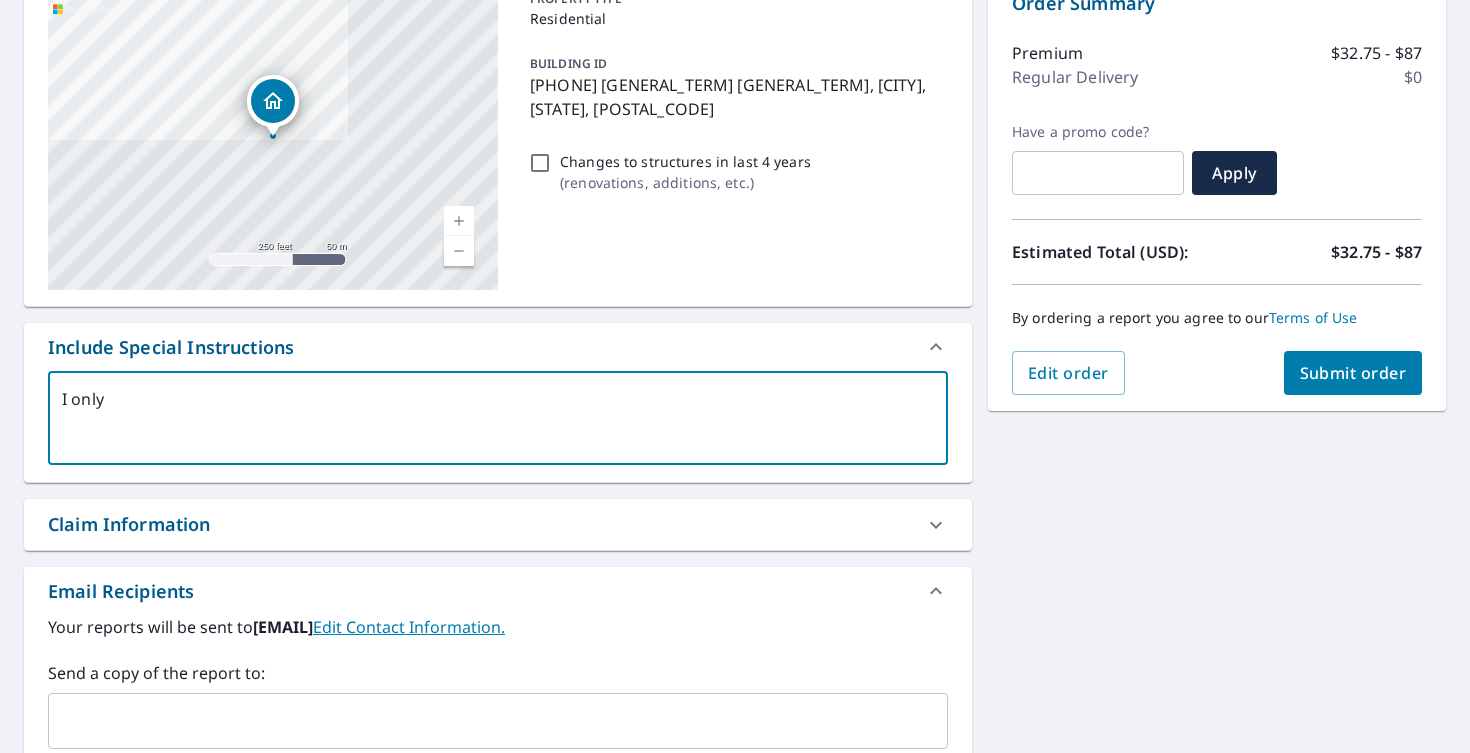 type on "I only" 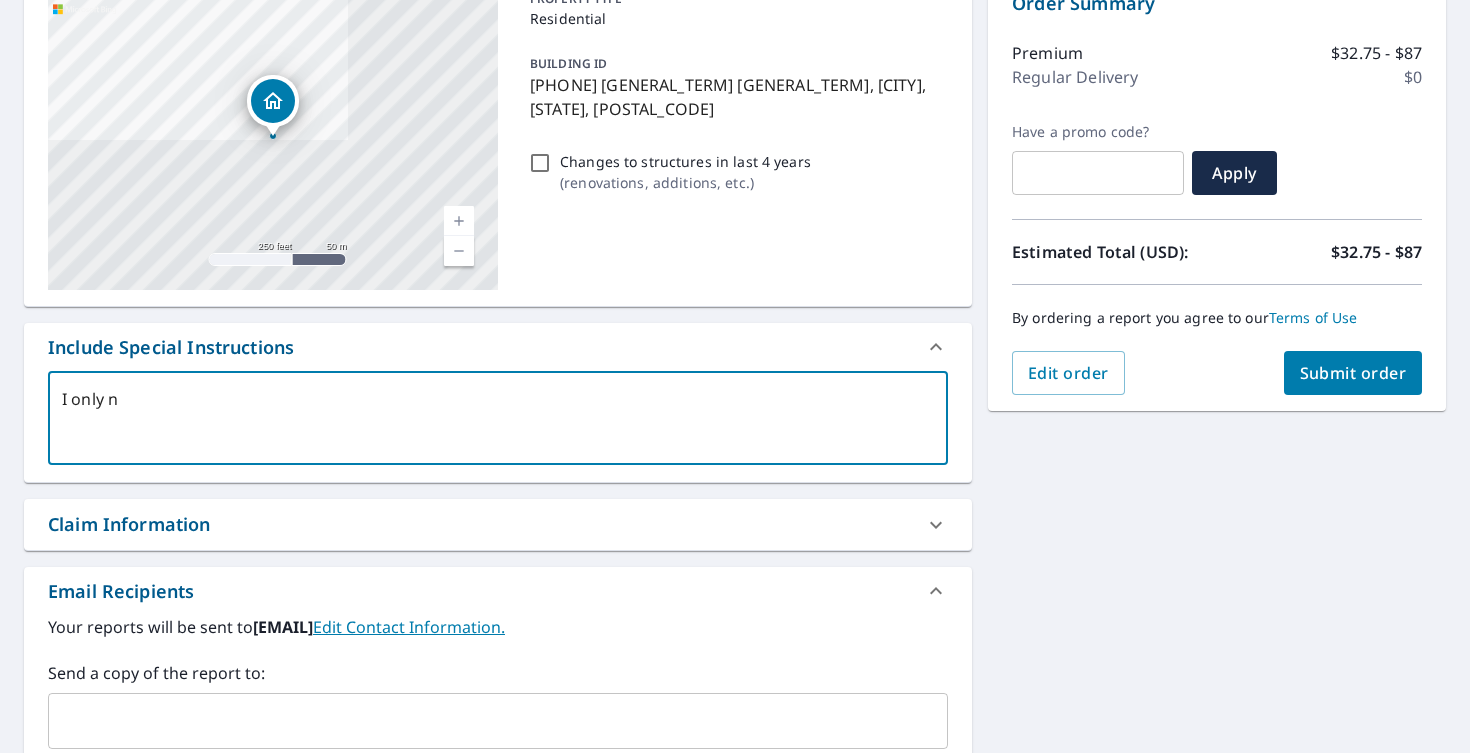 type on "I only ne" 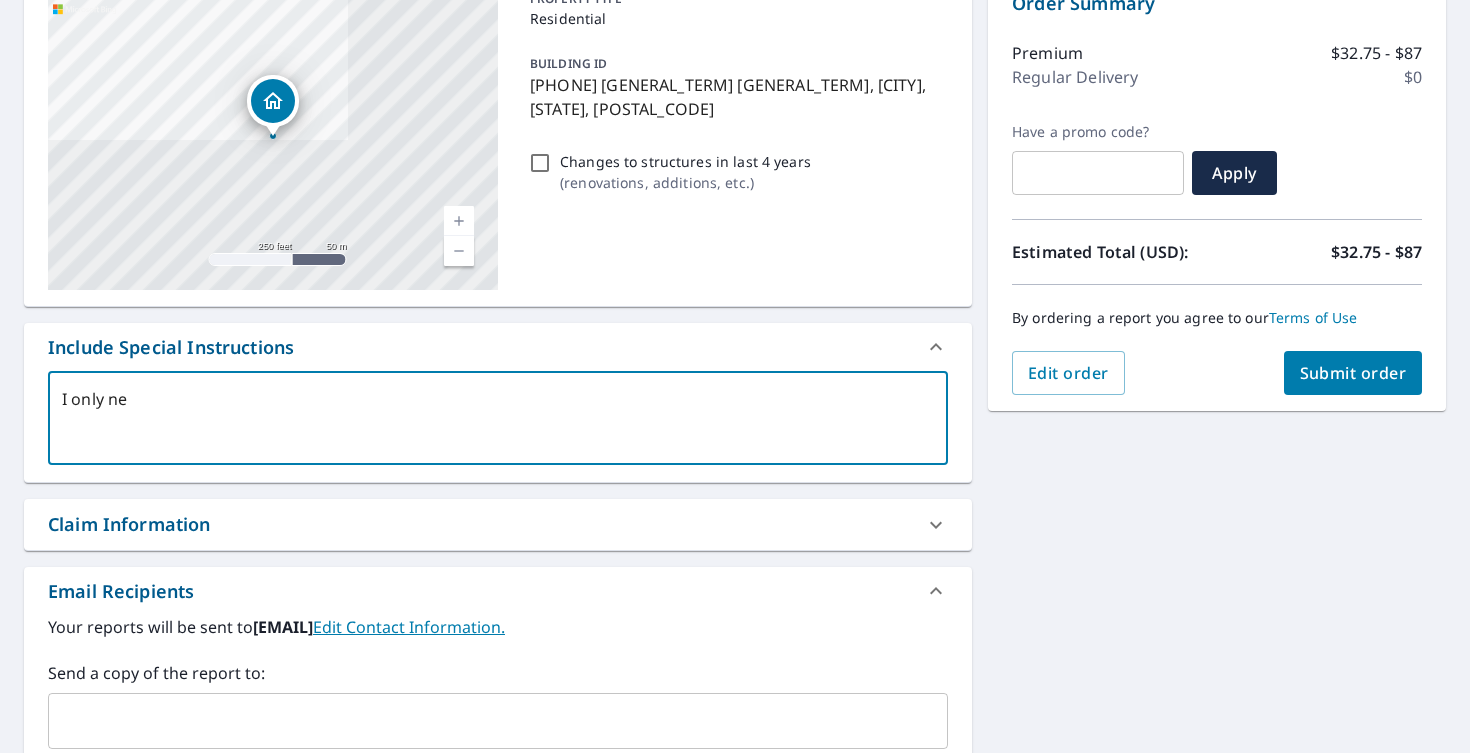 type on "I only nee" 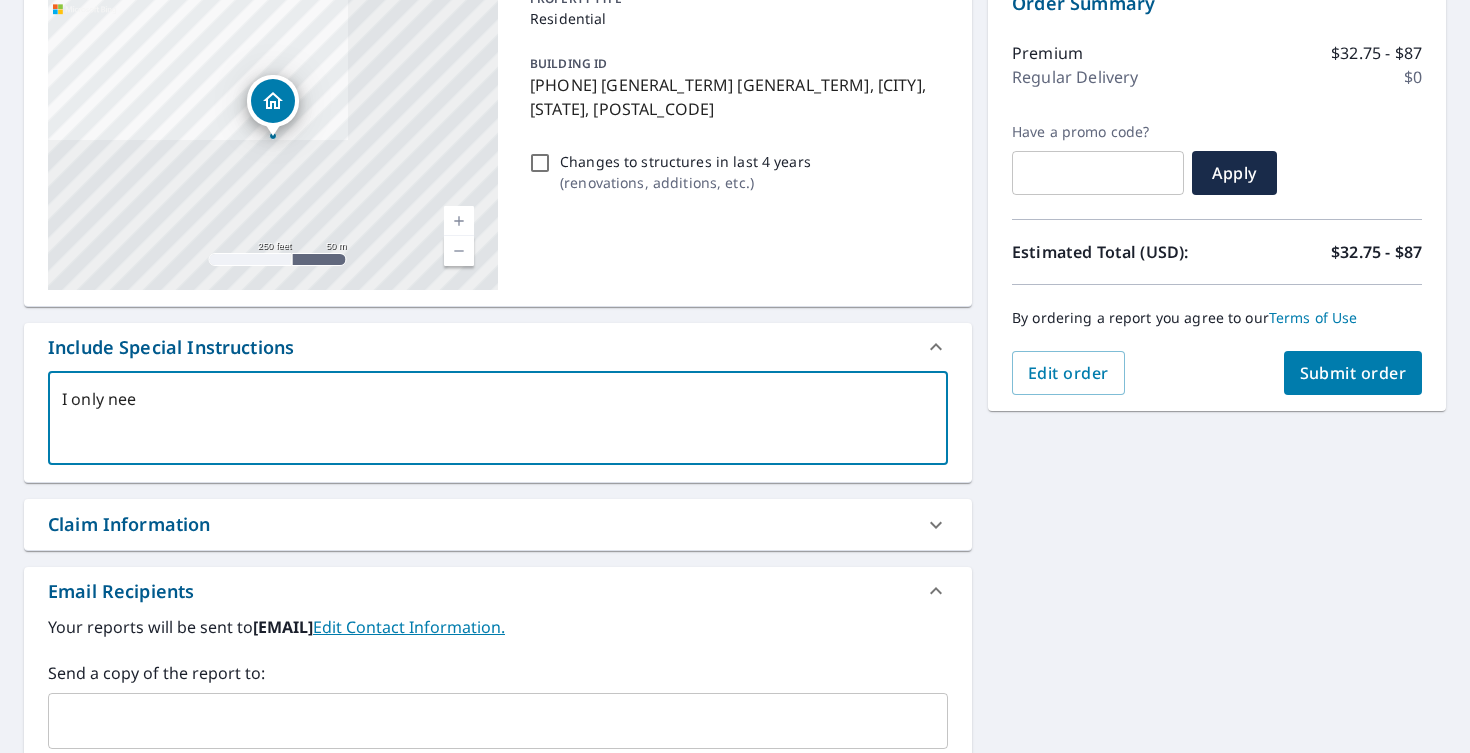 type on "I only need" 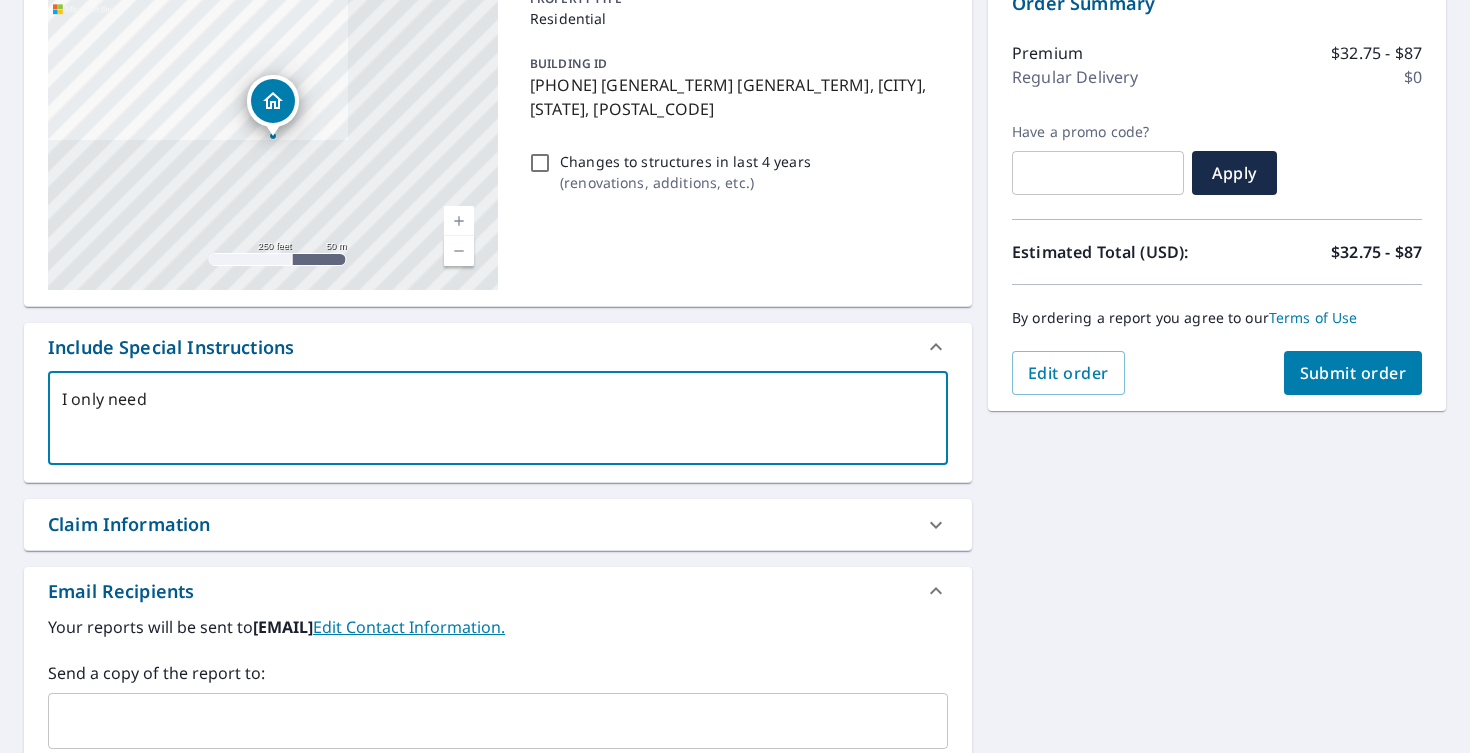 type on "I only need" 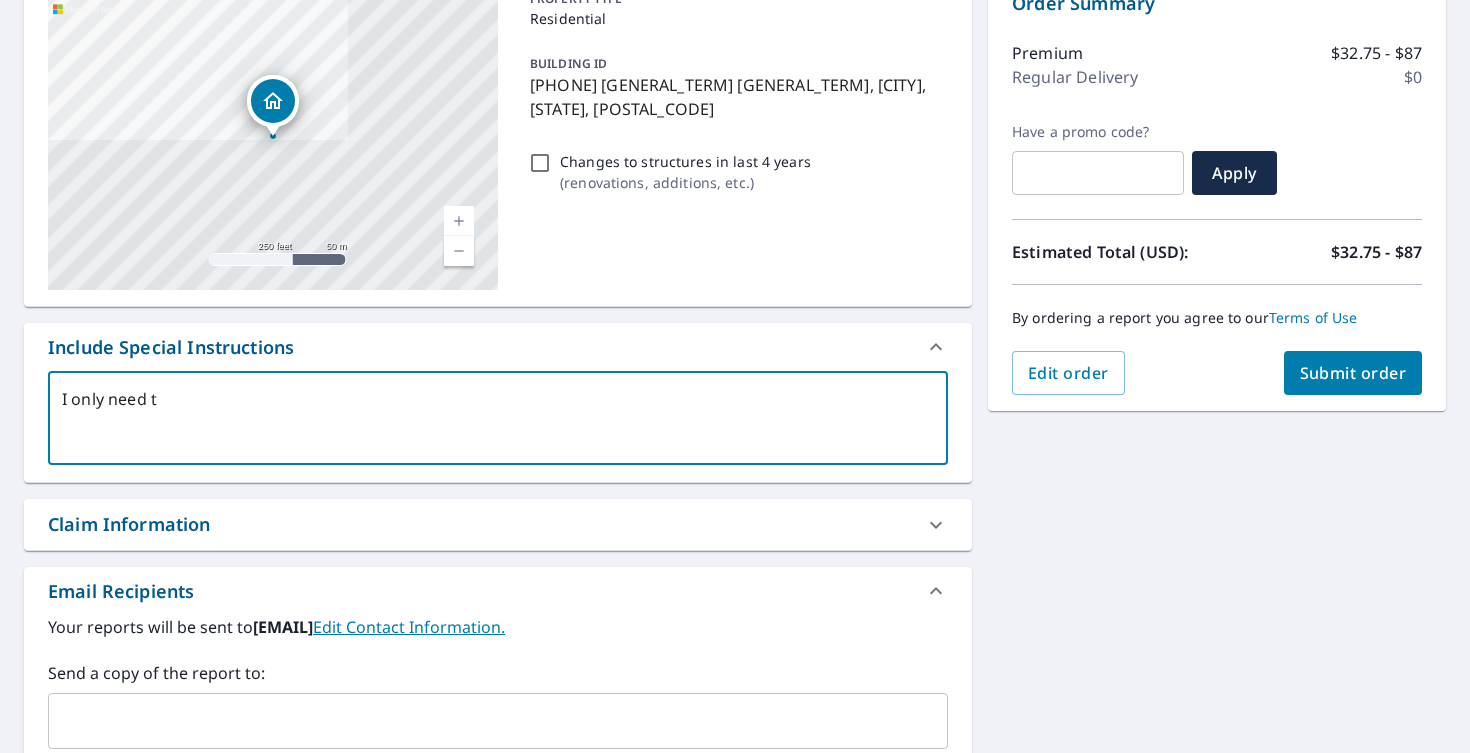 type on "I only need th" 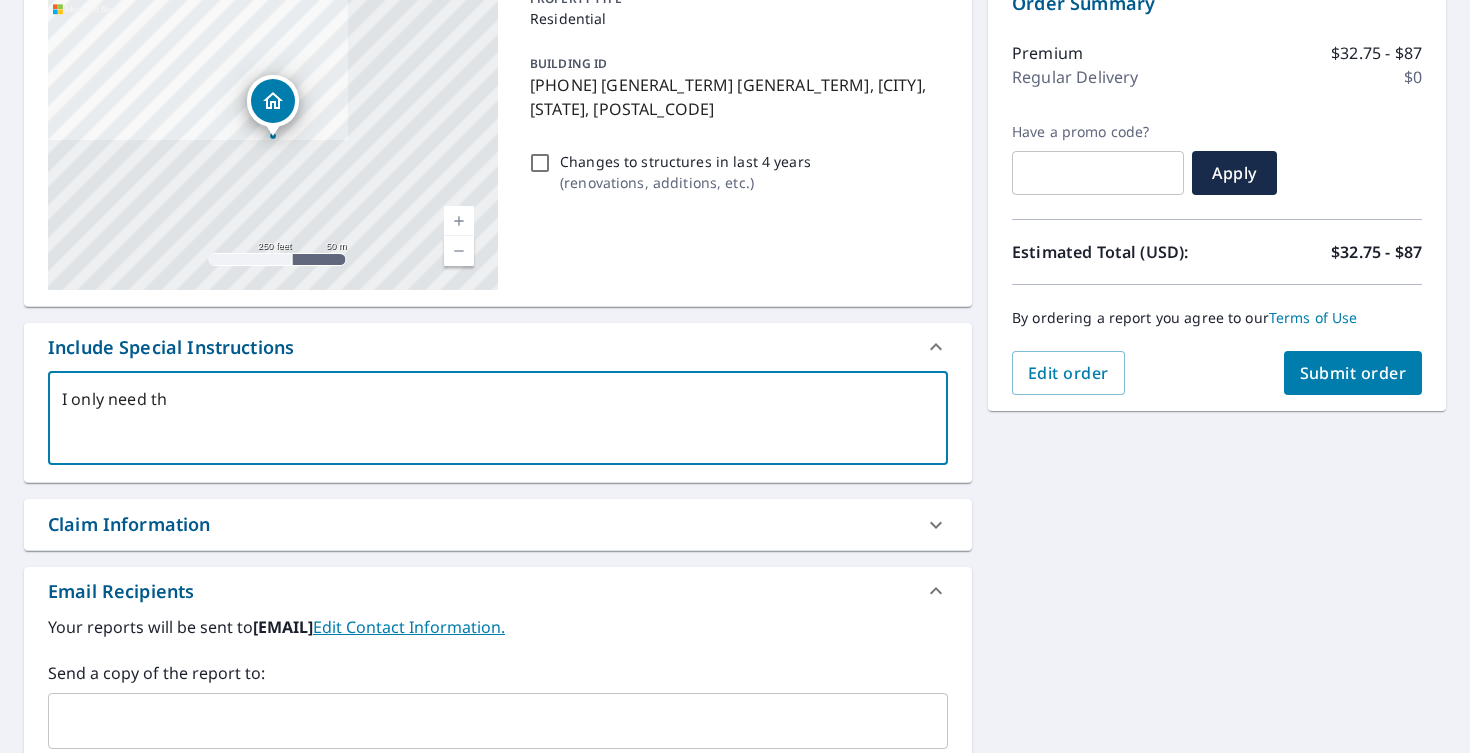 type on "I only need the" 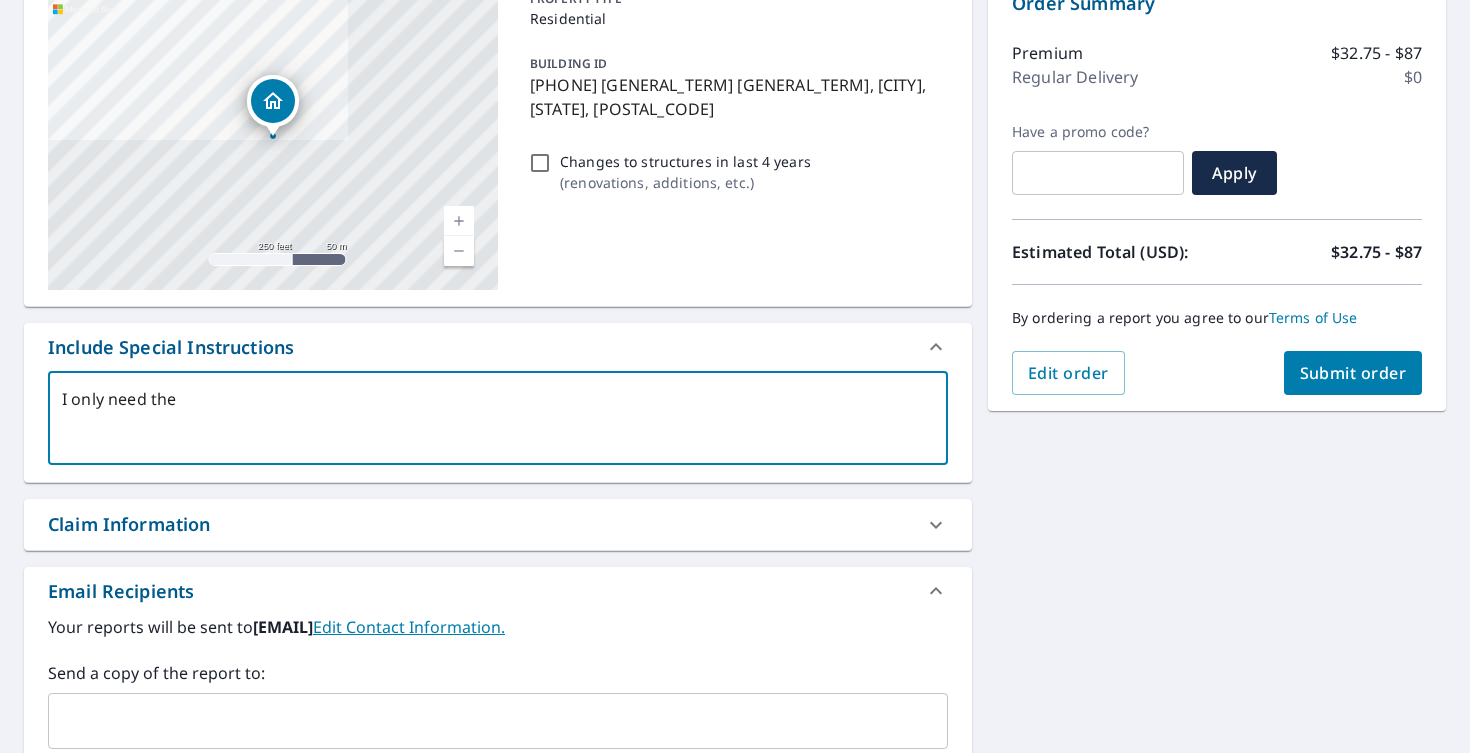 type on "I only need the" 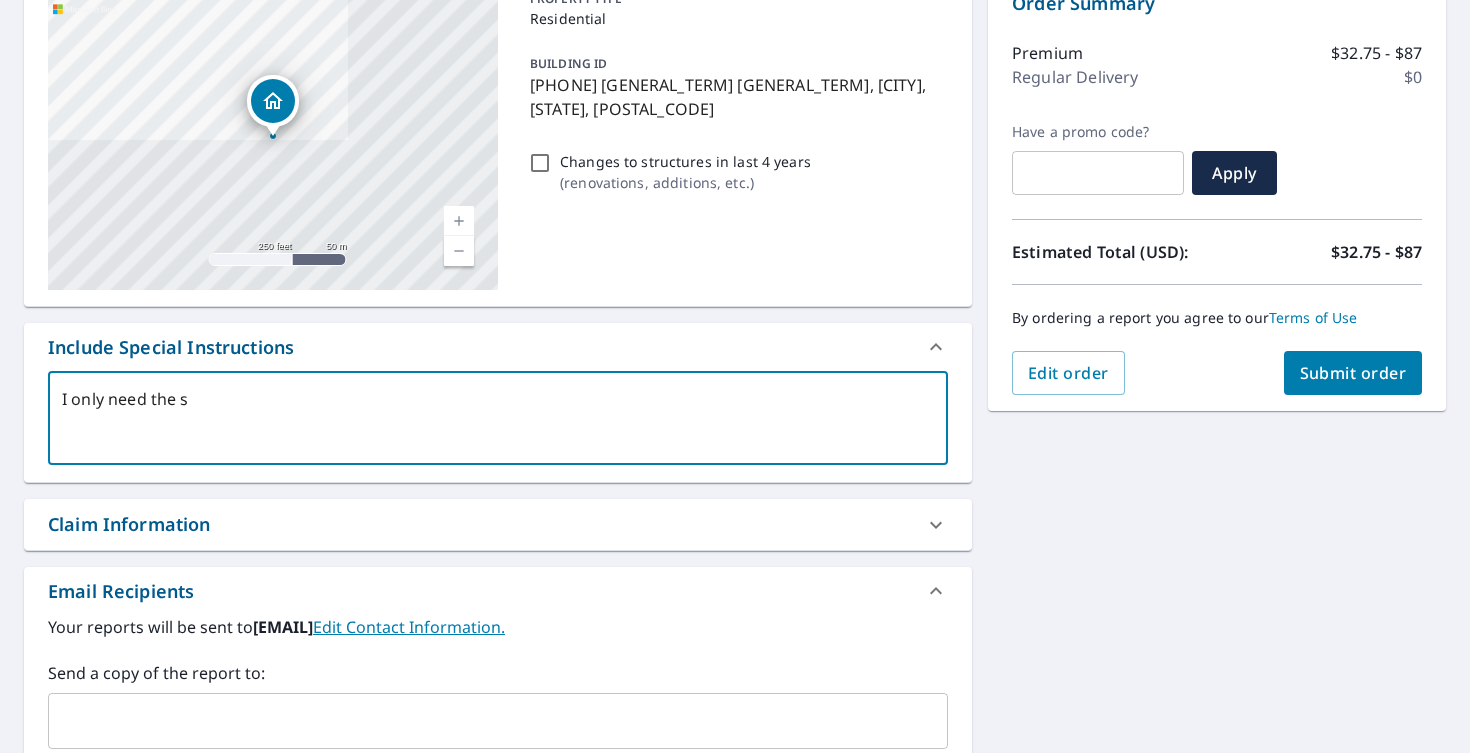 type on "[EMAIL]" 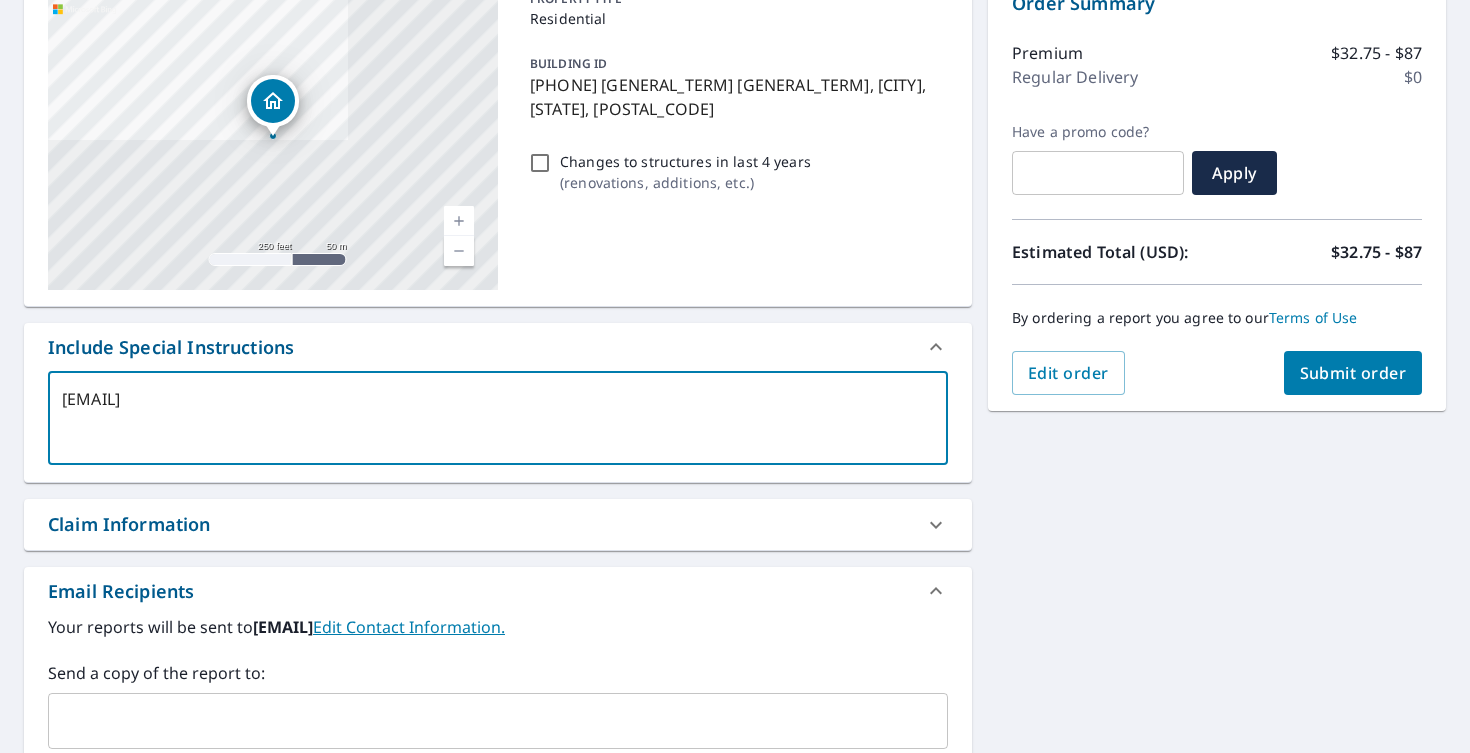 type on "I only need the sma" 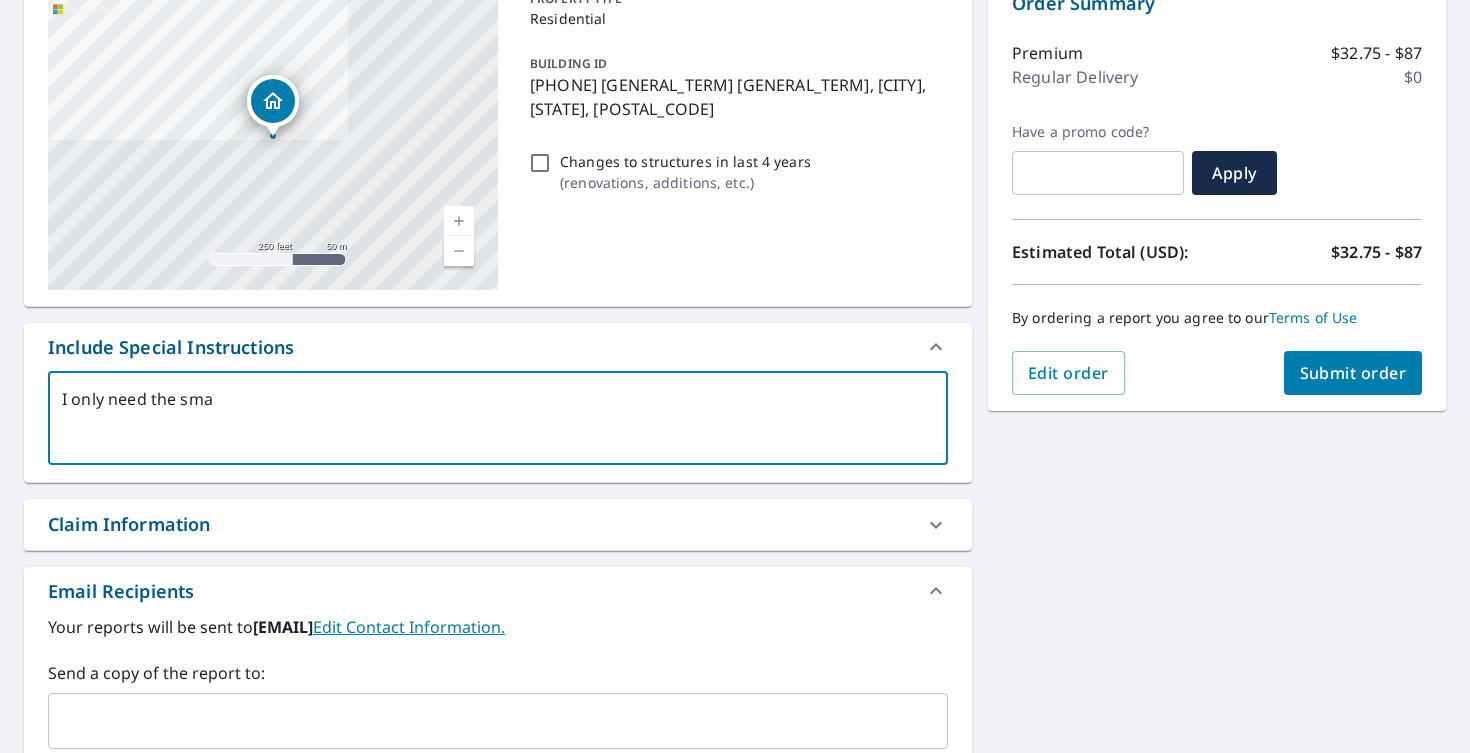 type on "I only need the smal" 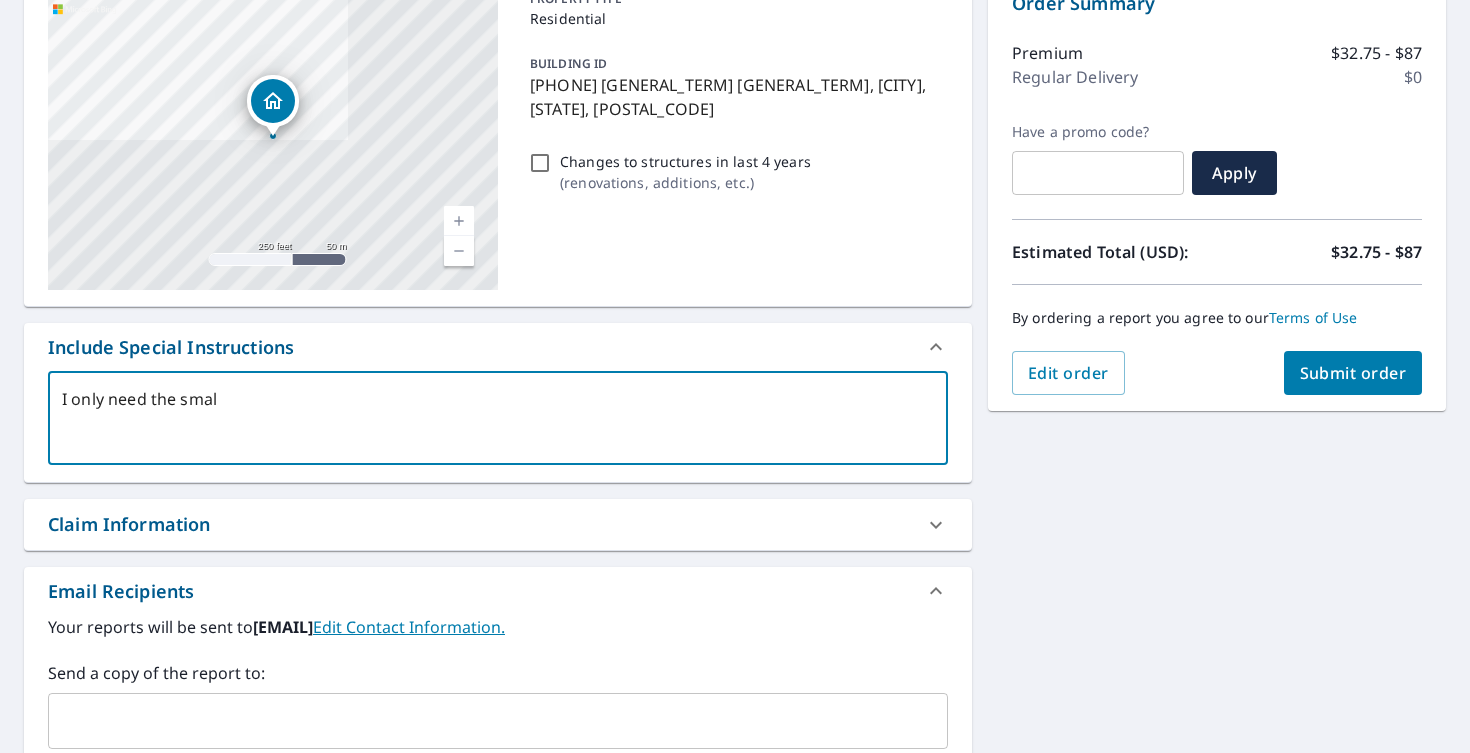 type on "[EMAIL]" 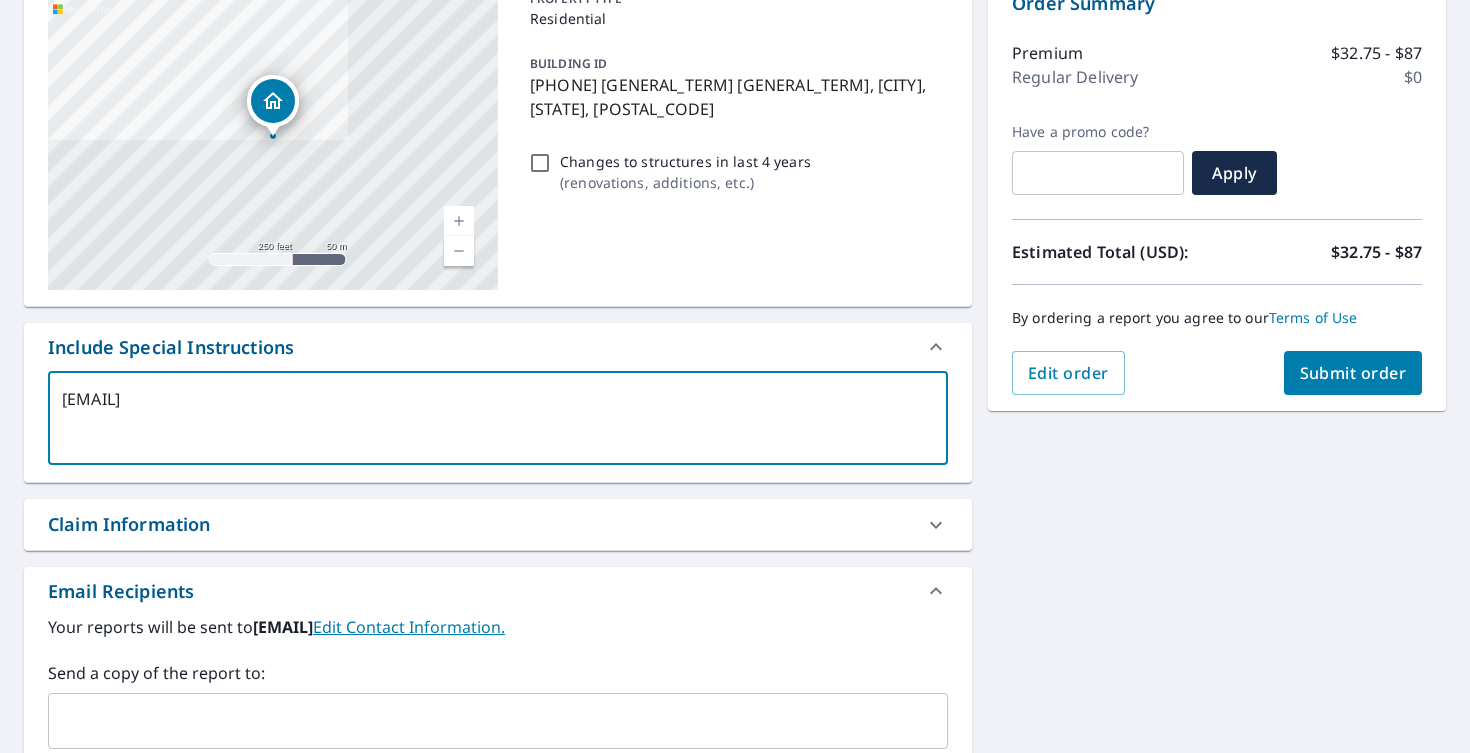 type on "[EMAIL]" 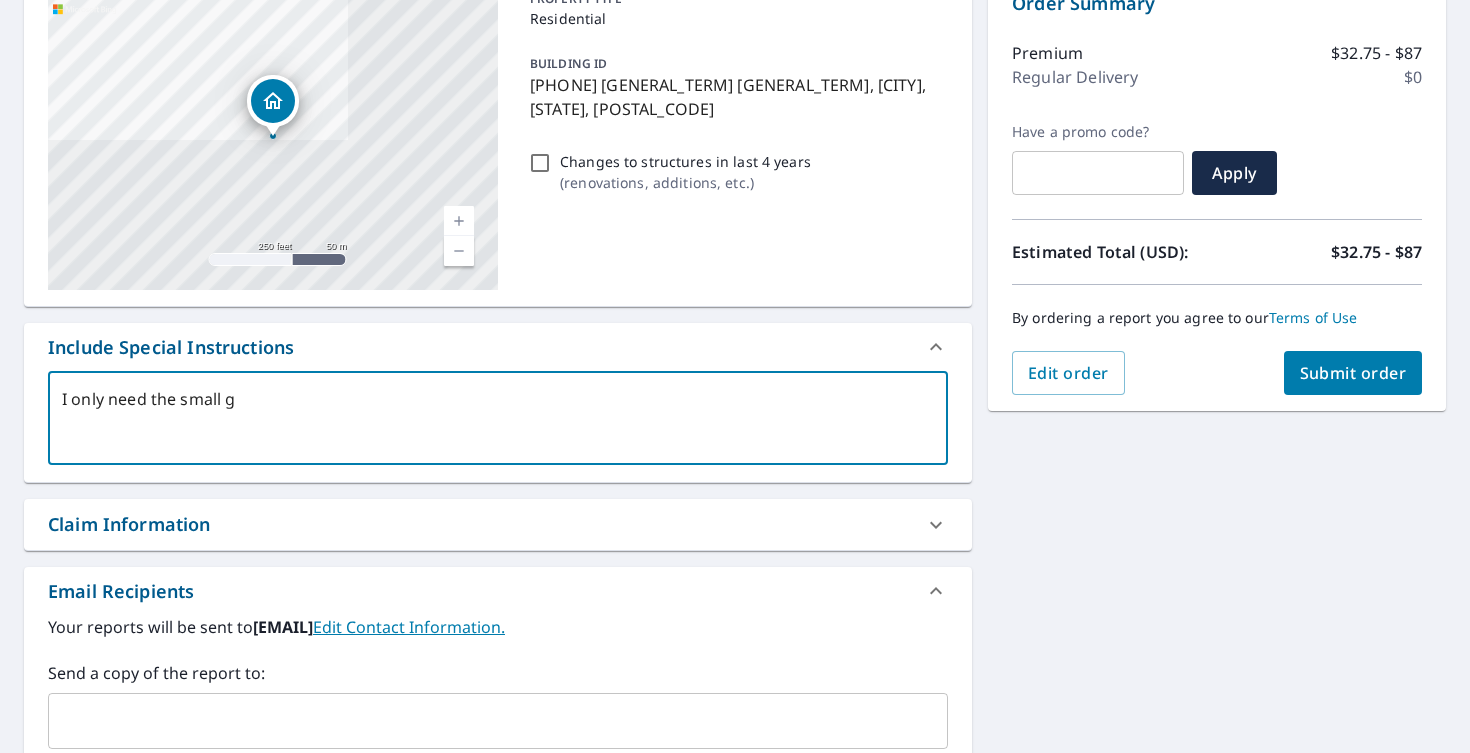 type on "I only need the small ga" 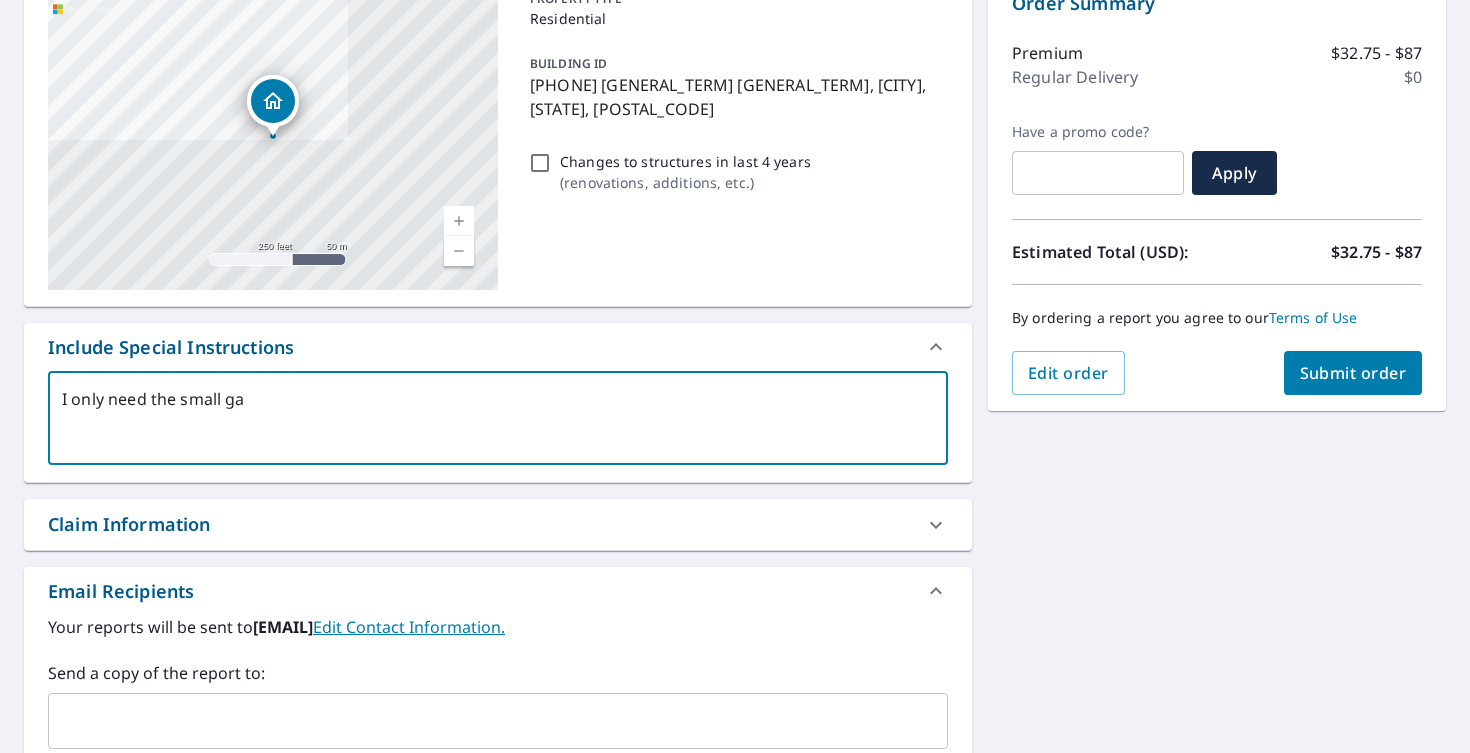type on "I only need the small gab" 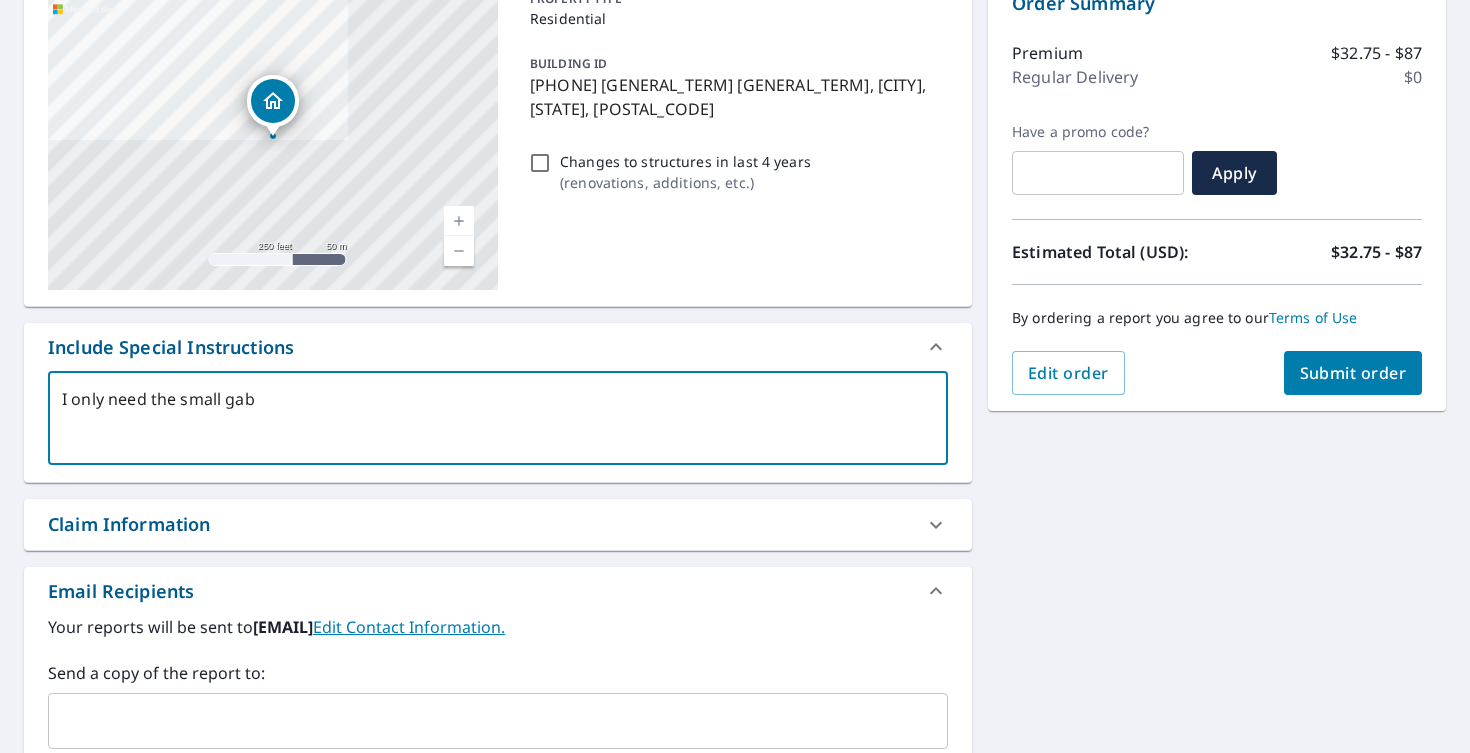 type on "I only need the small gabl" 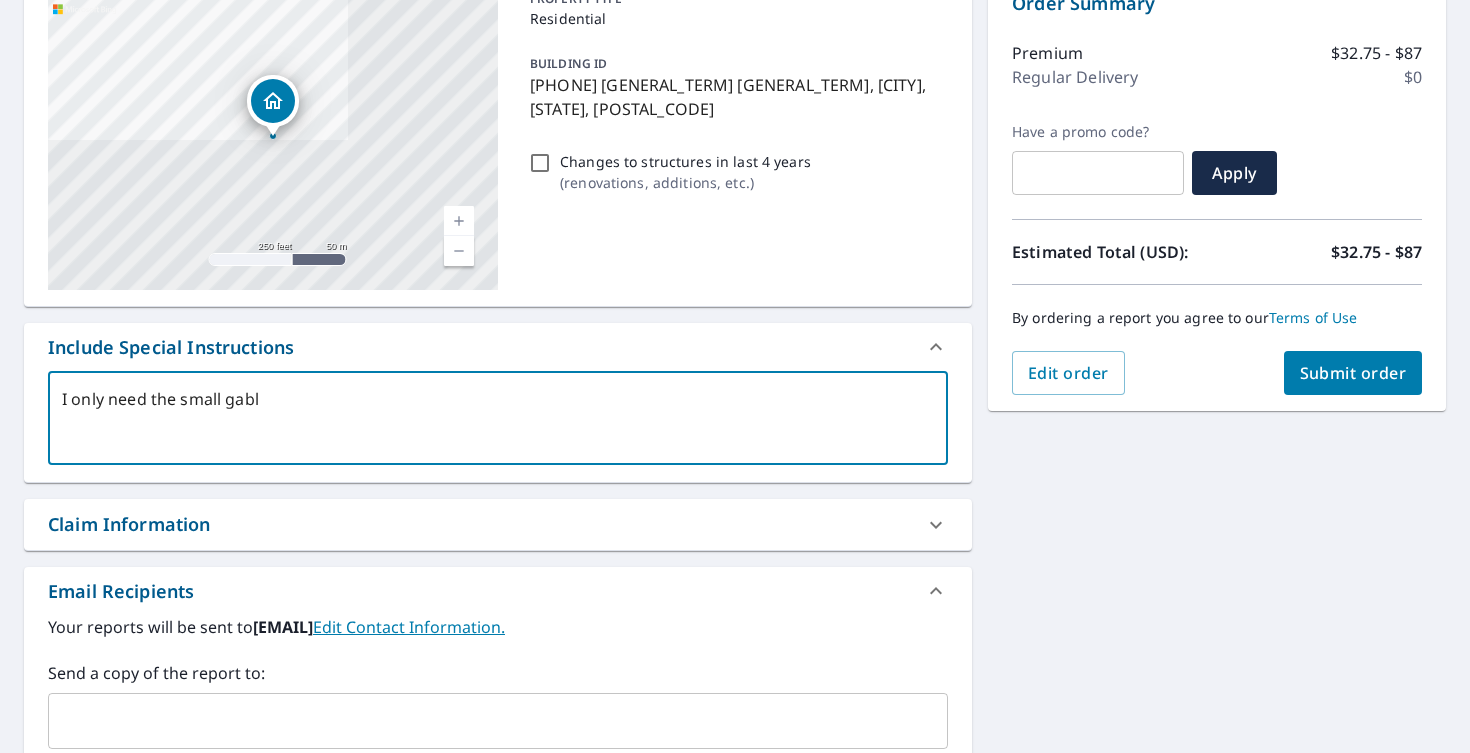 type on "[EMAIL]" 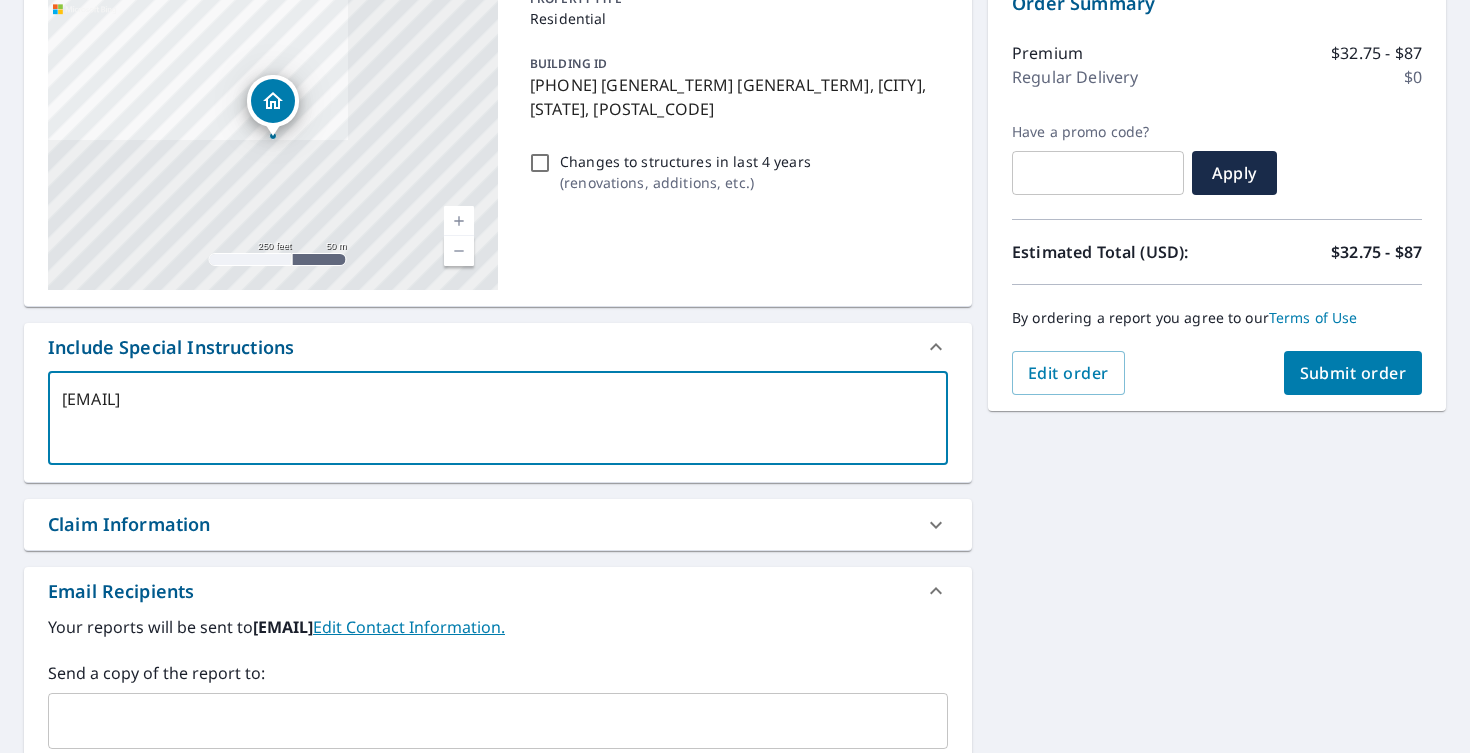 type on "[EMAIL]" 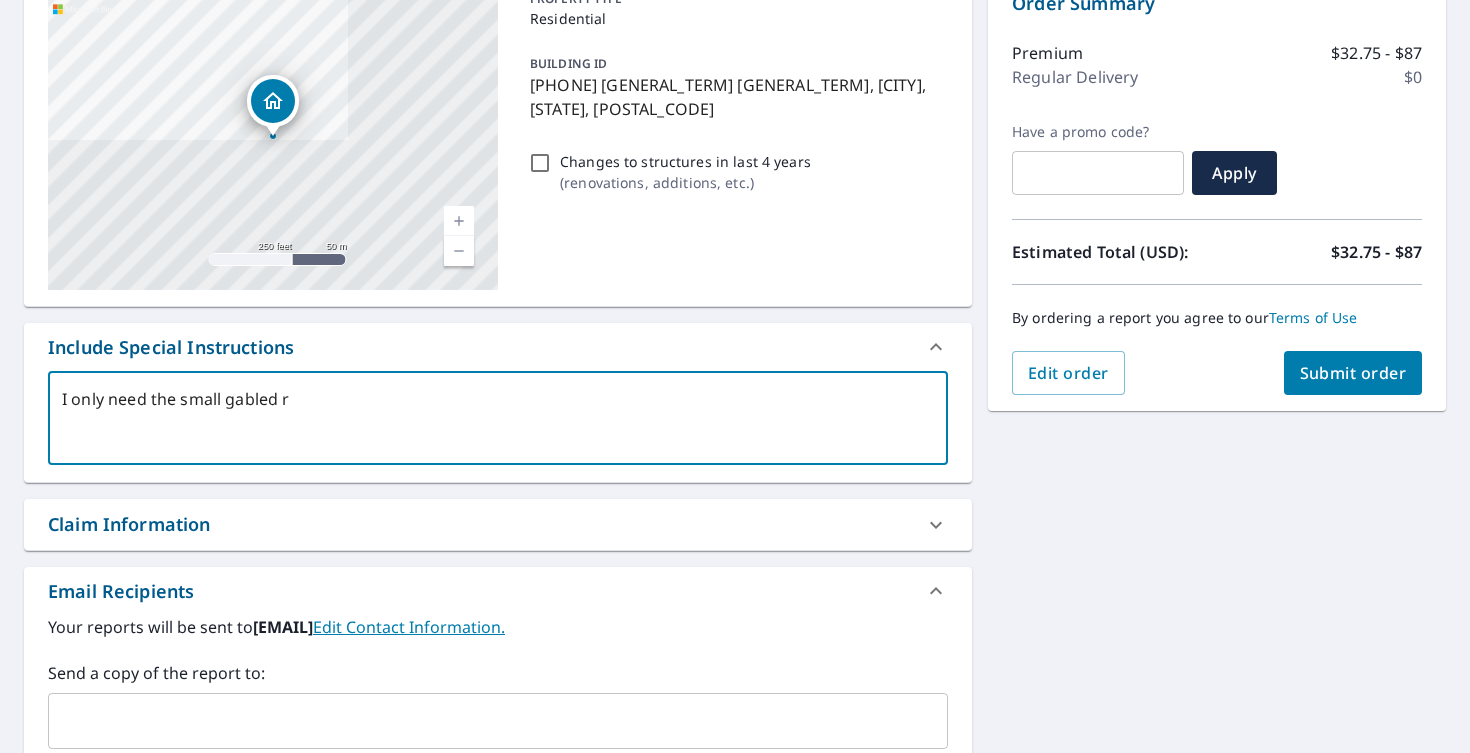 type on "I only need the small gabled ro" 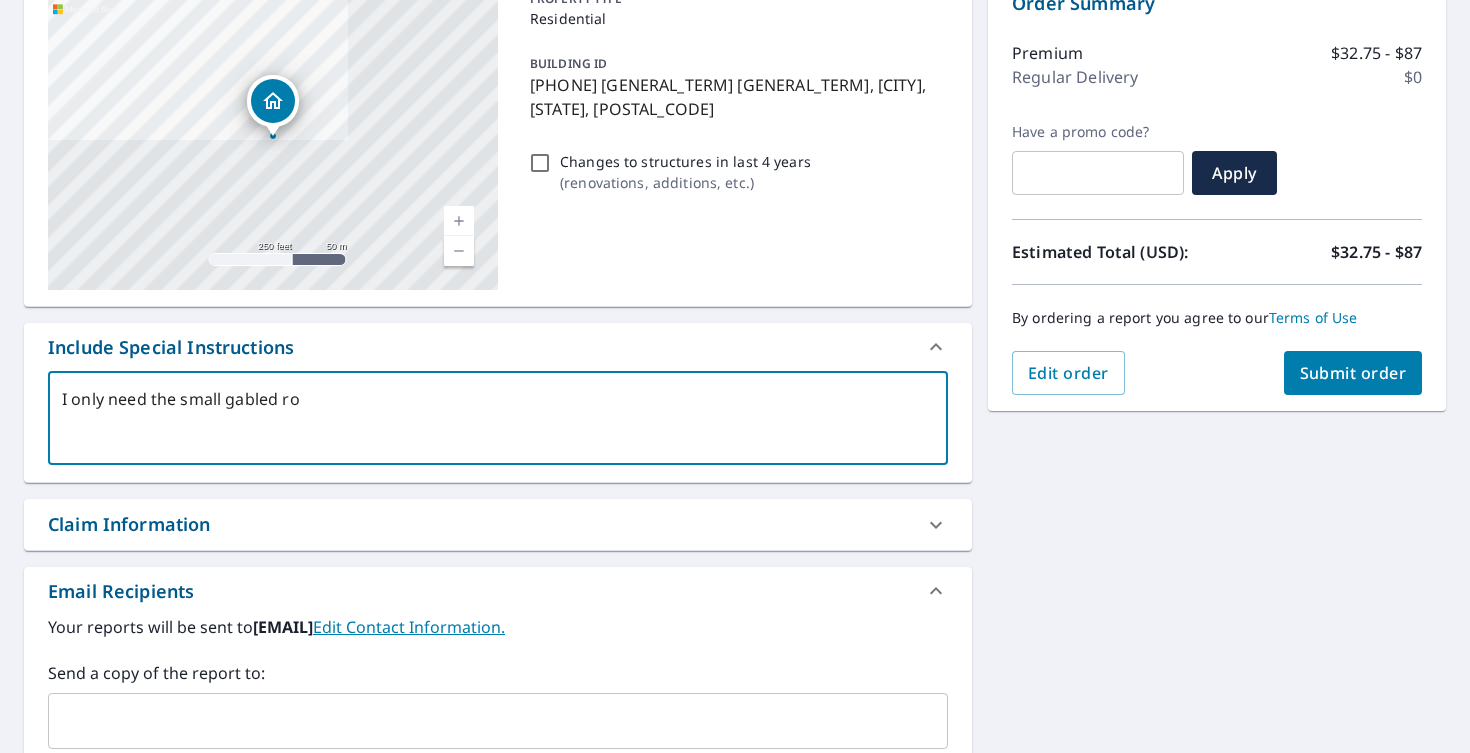 type on "I only need the small gabled roo" 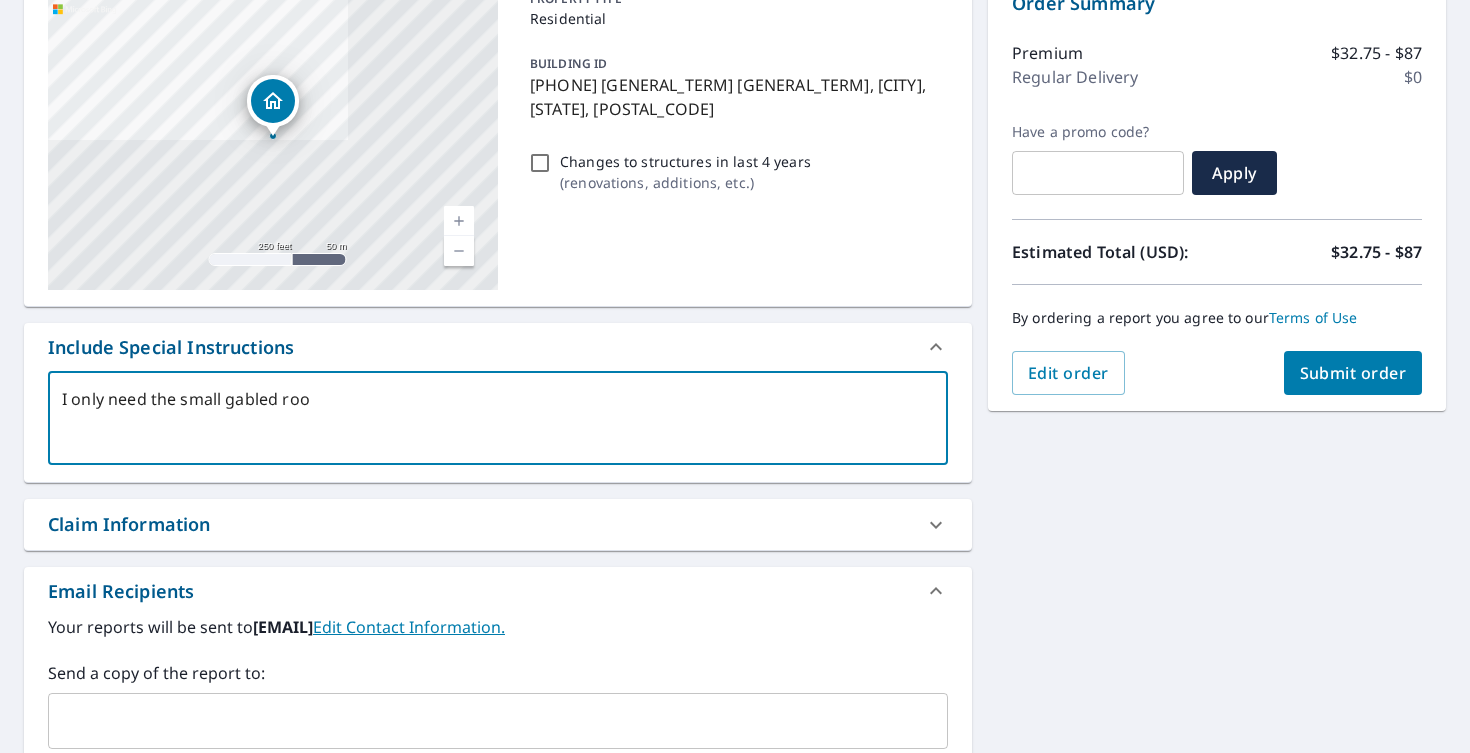 type on "I only need the small gabled roof" 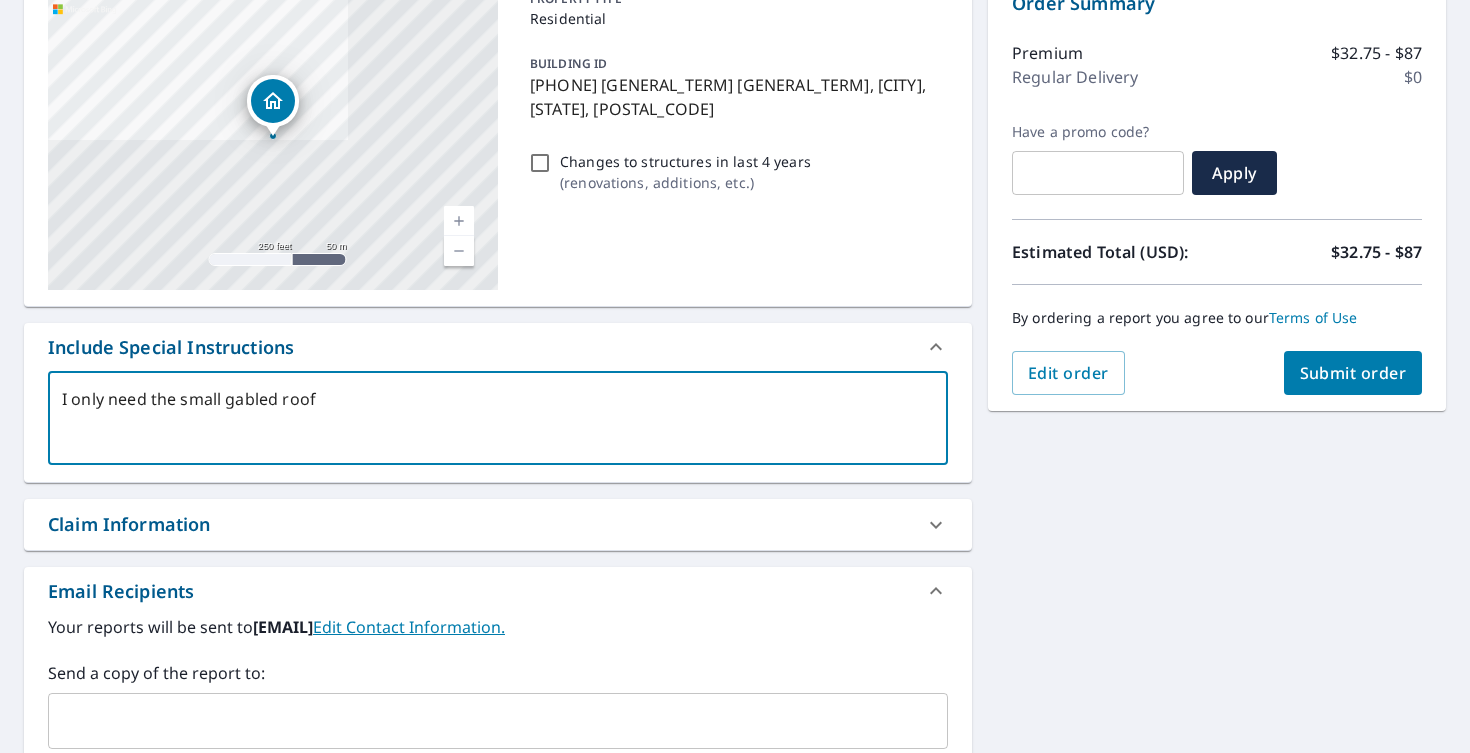 type on "I only need the small gabled roof" 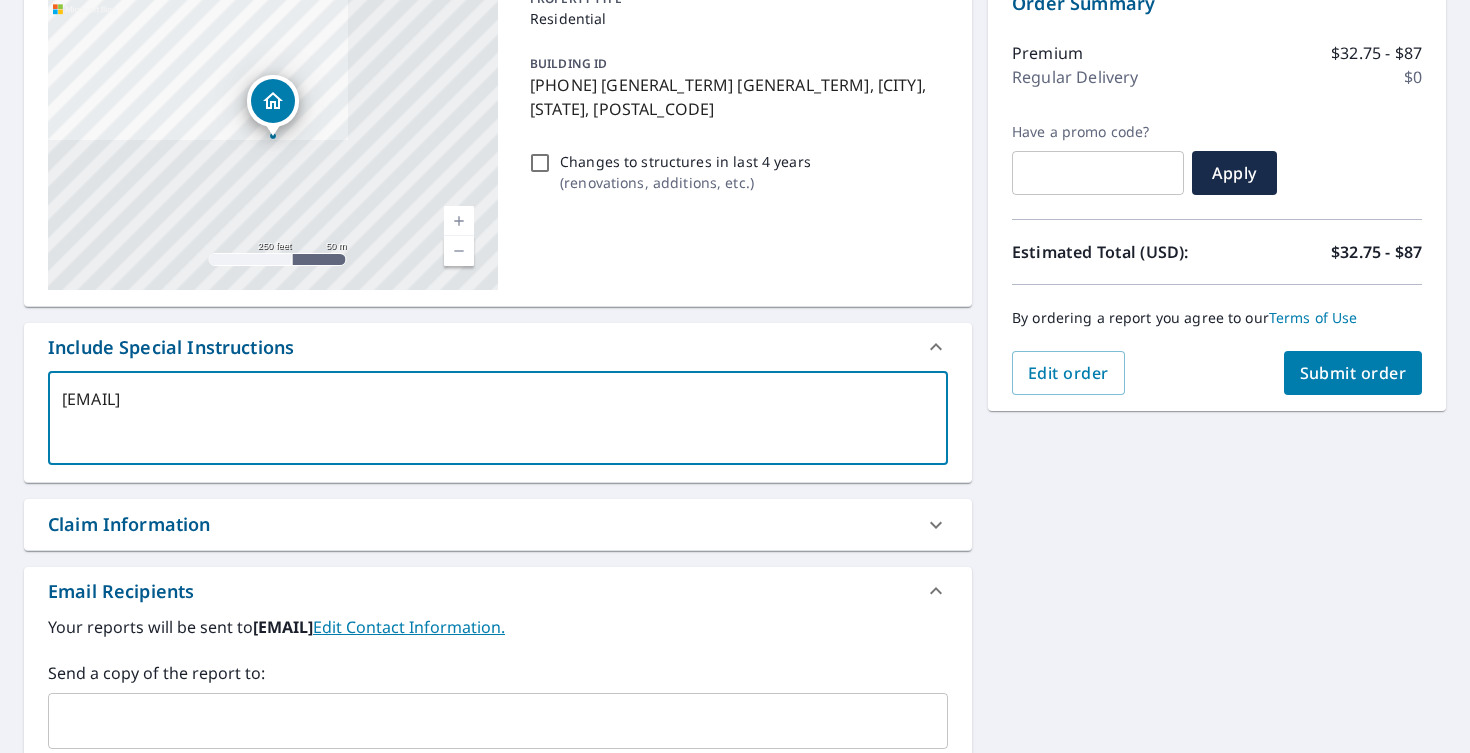 type on "I only need the small gabled roof th" 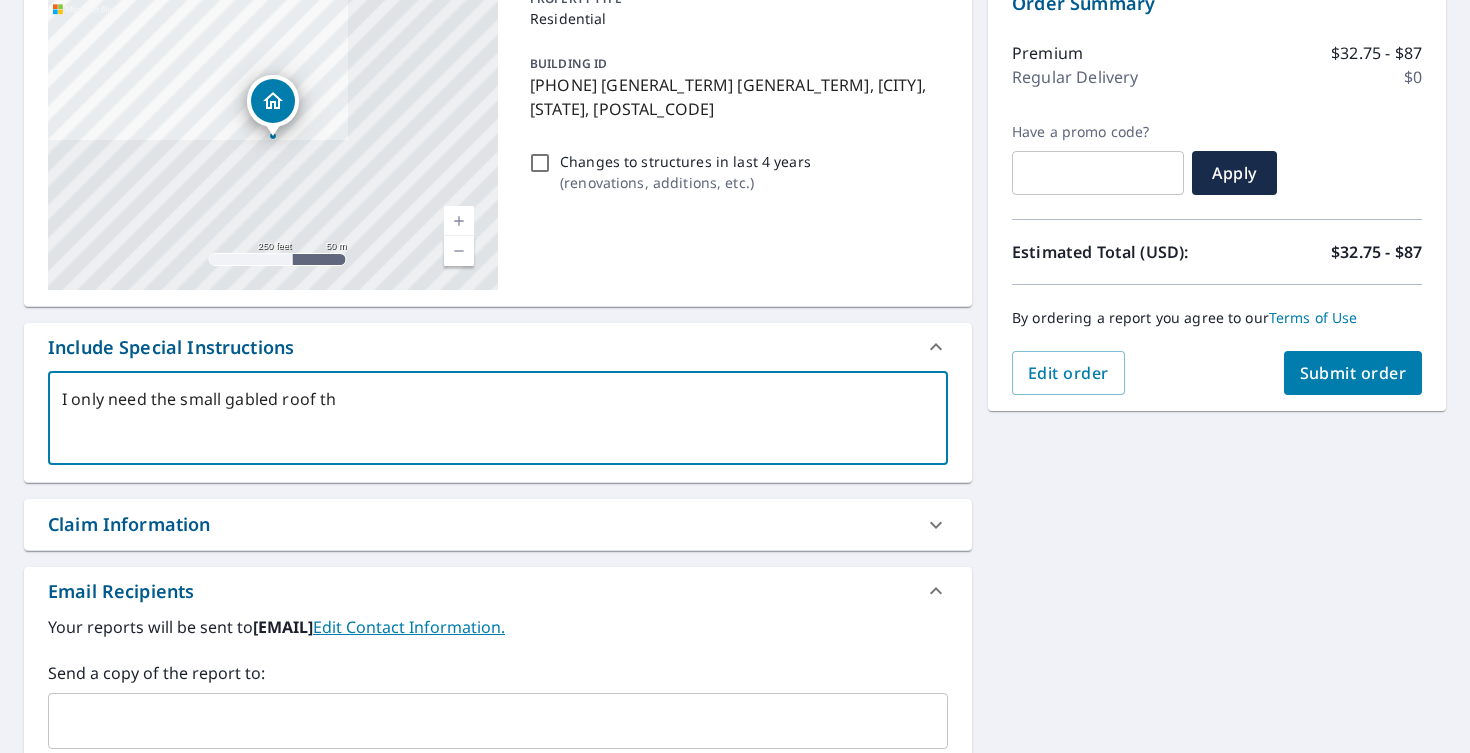type on "I only need the small gabled roof tha" 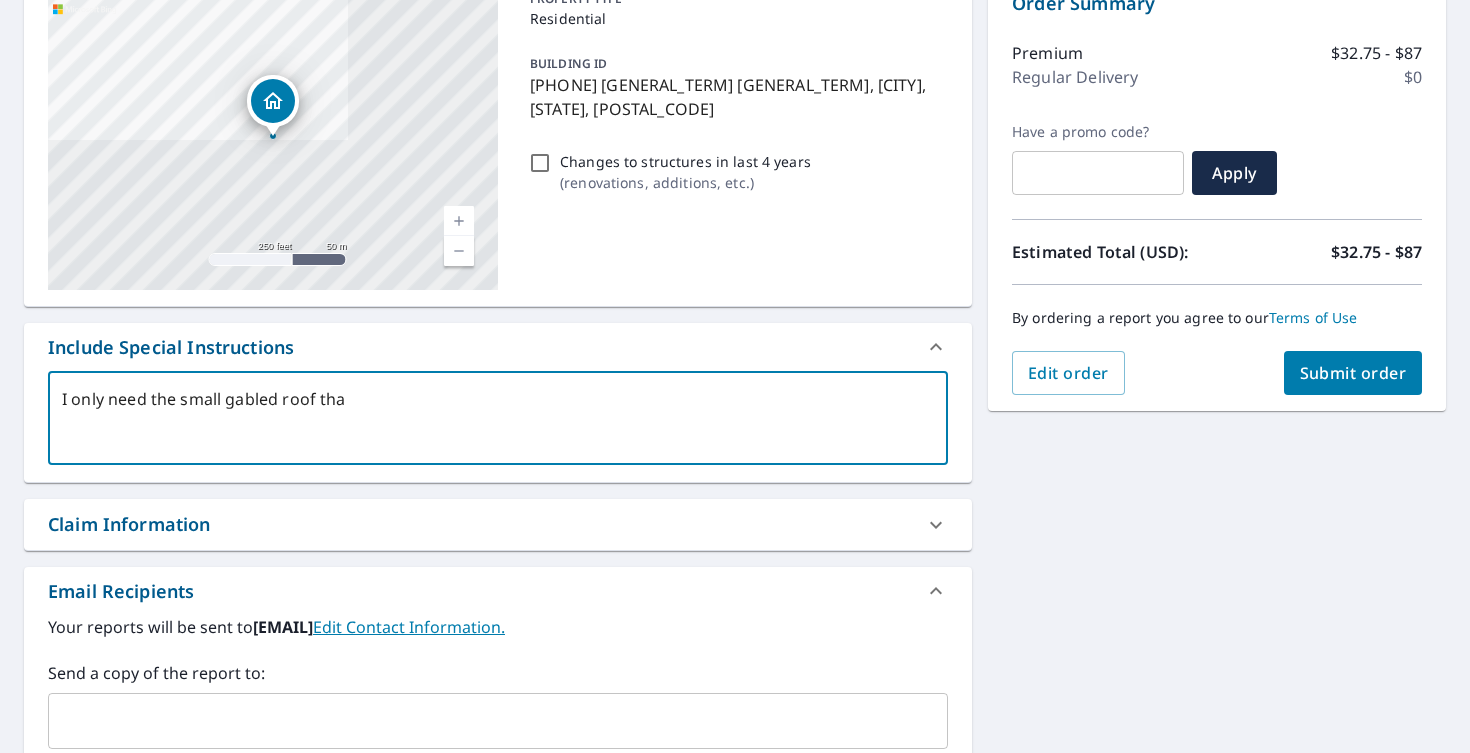 type on "I only need the small gabled roof that" 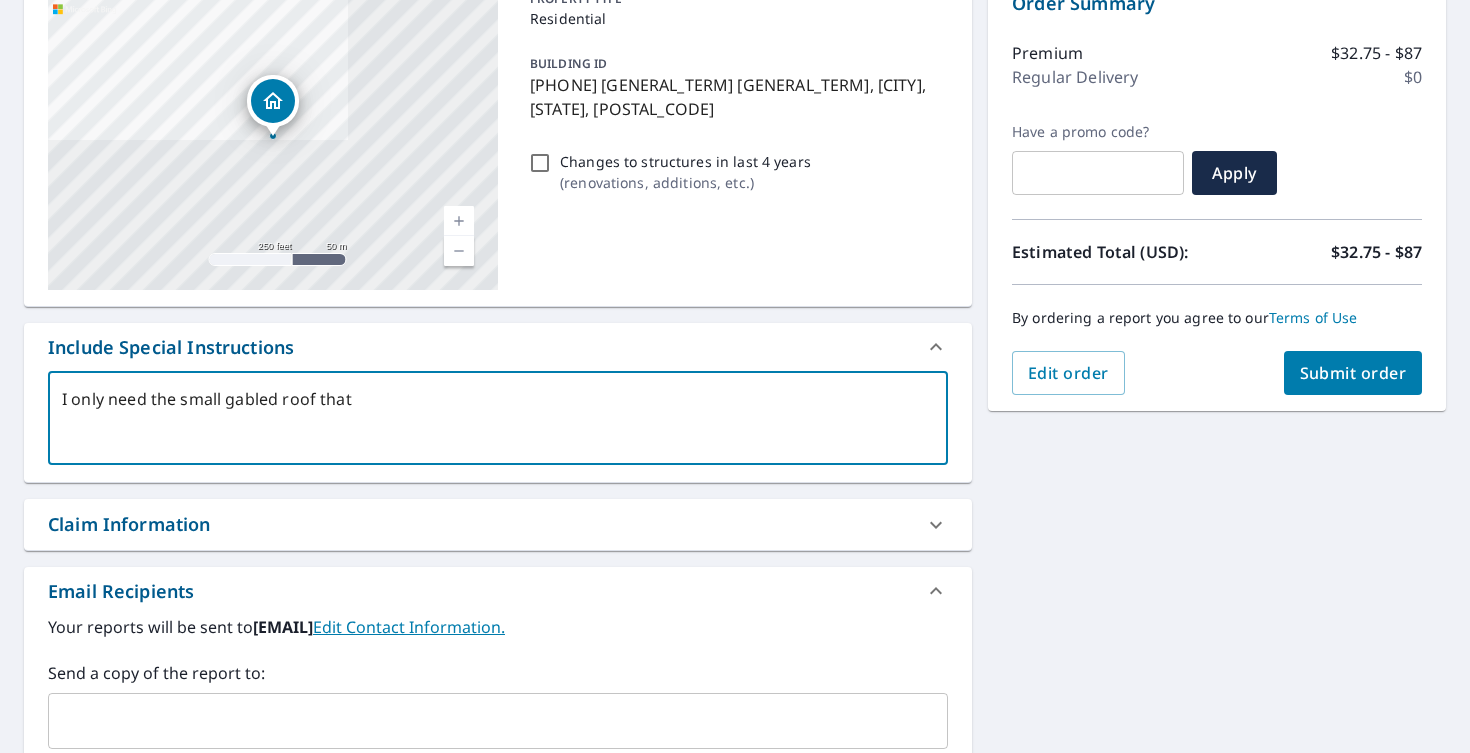 type on "I only need the small gabled roof that" 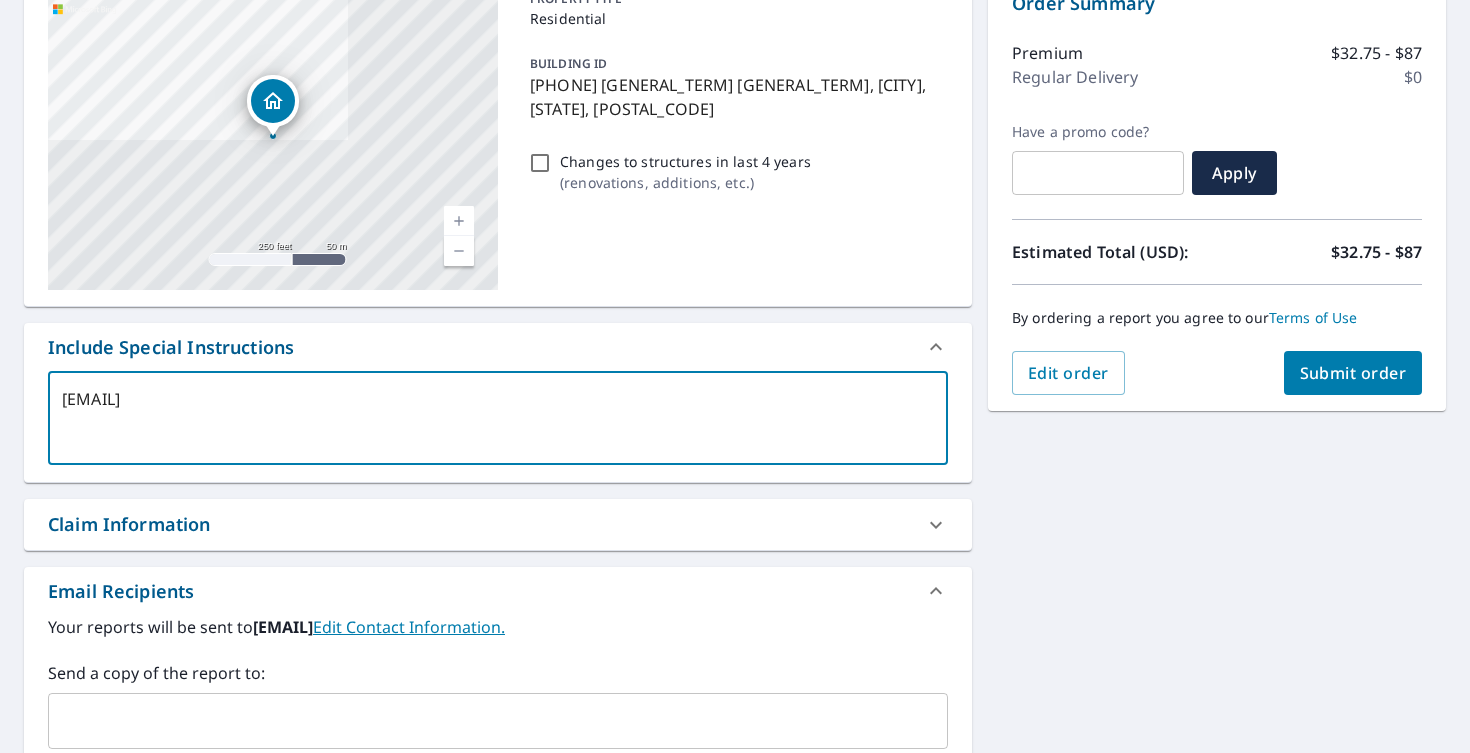 type on "[EMAIL]" 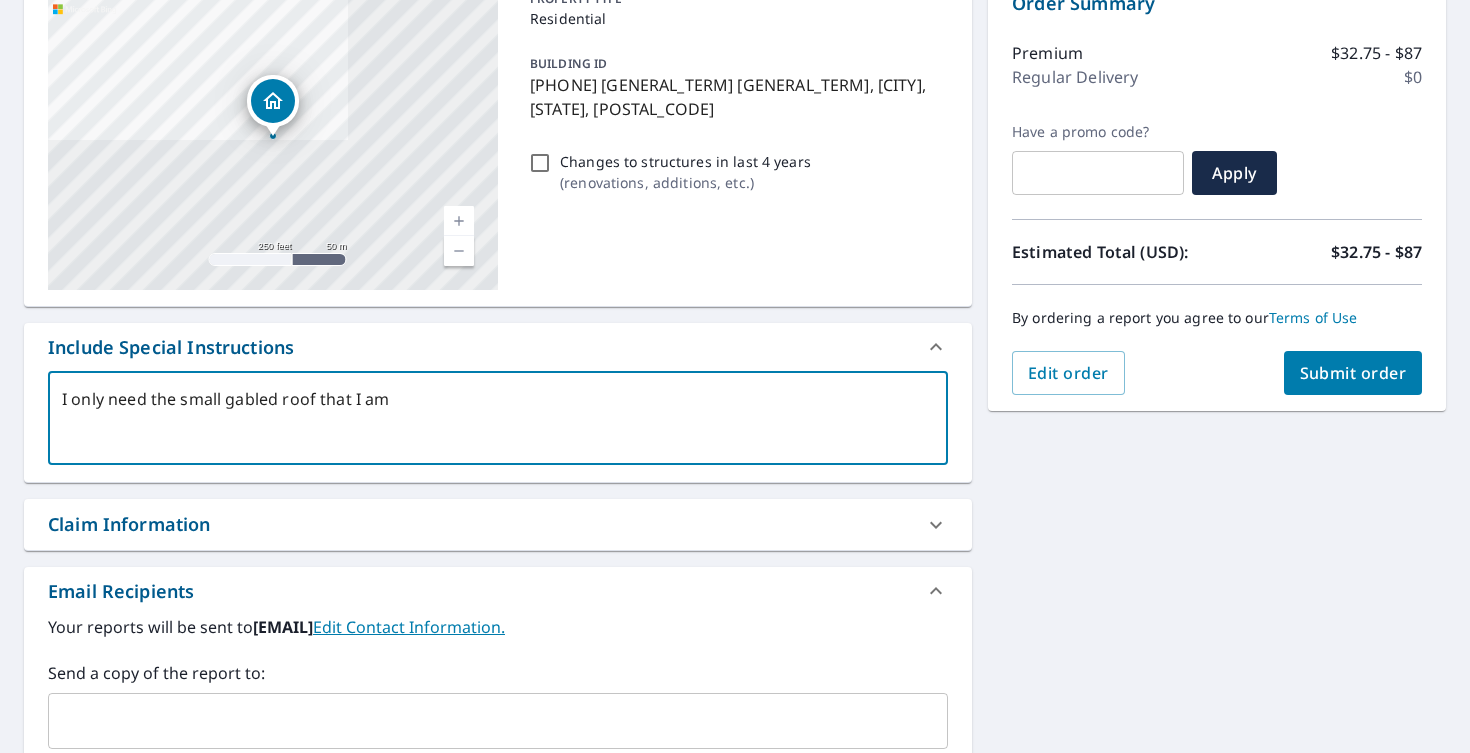 type on "I only need the small gabled roof that I am" 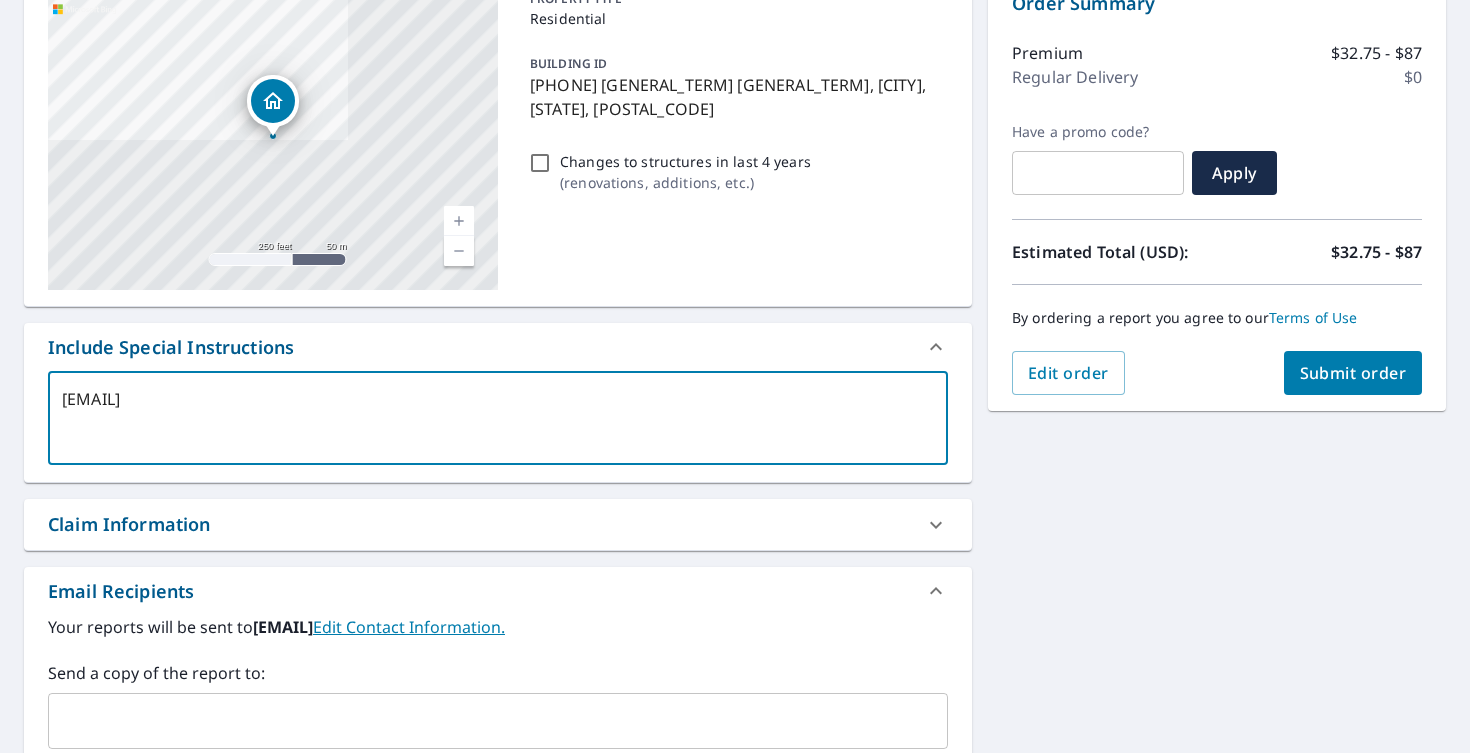type on "[EMAIL]" 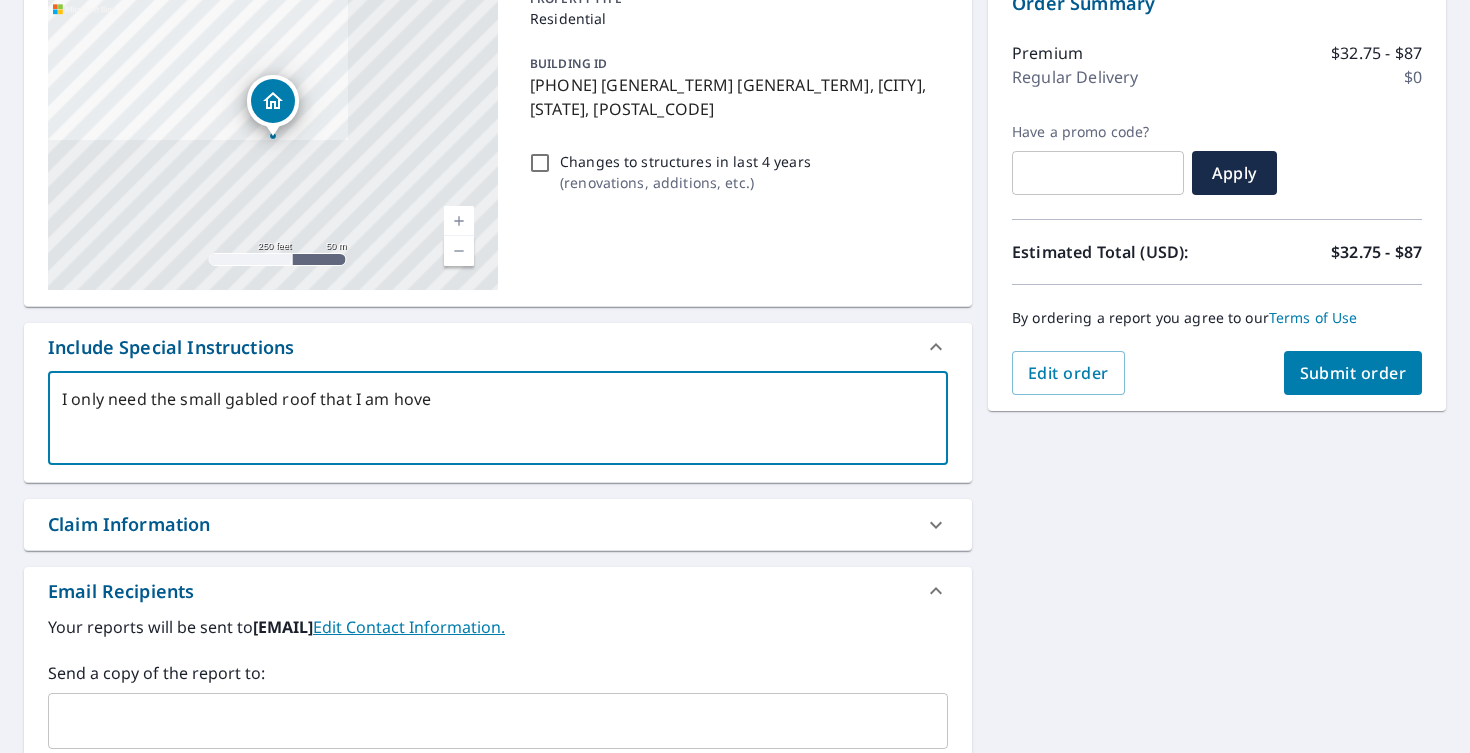 type on "[EMAIL]" 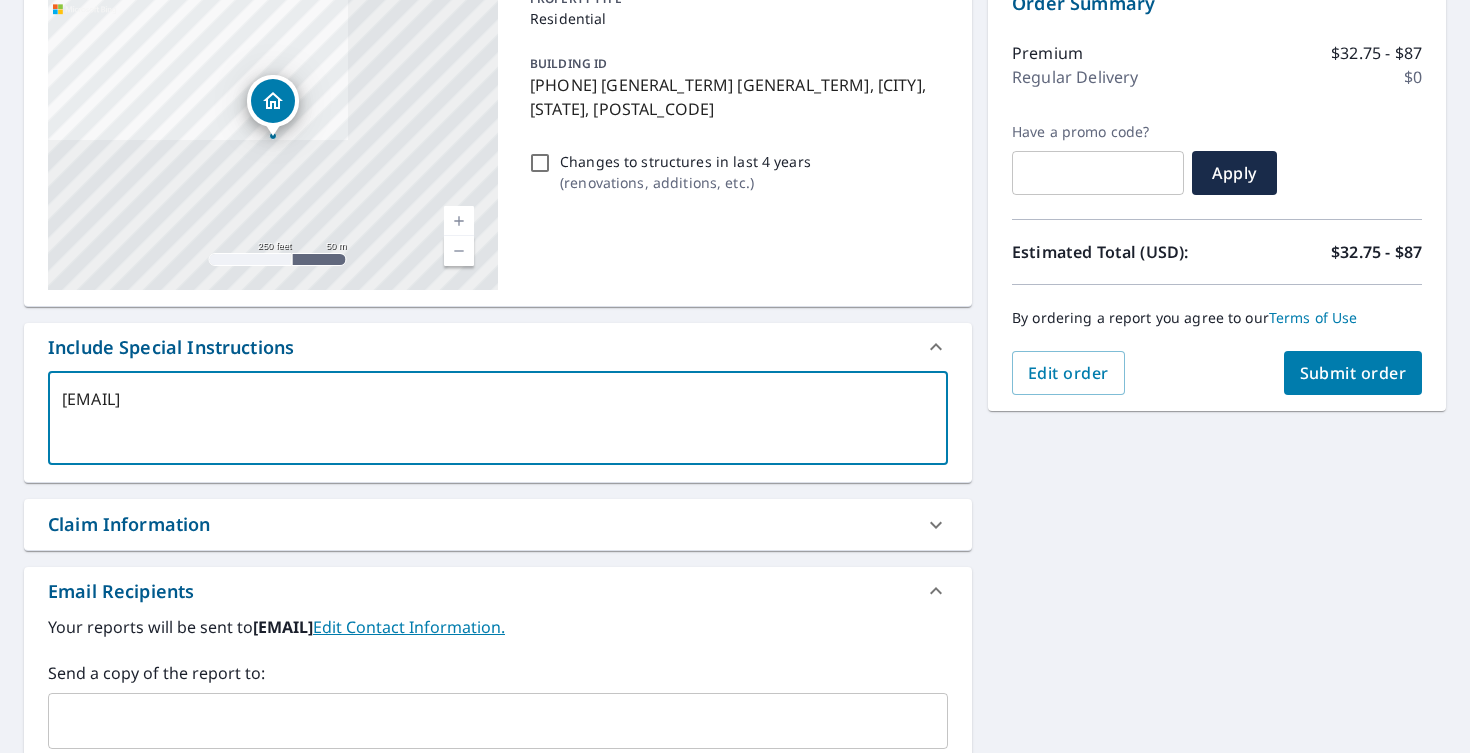 type on "[EMAIL]" 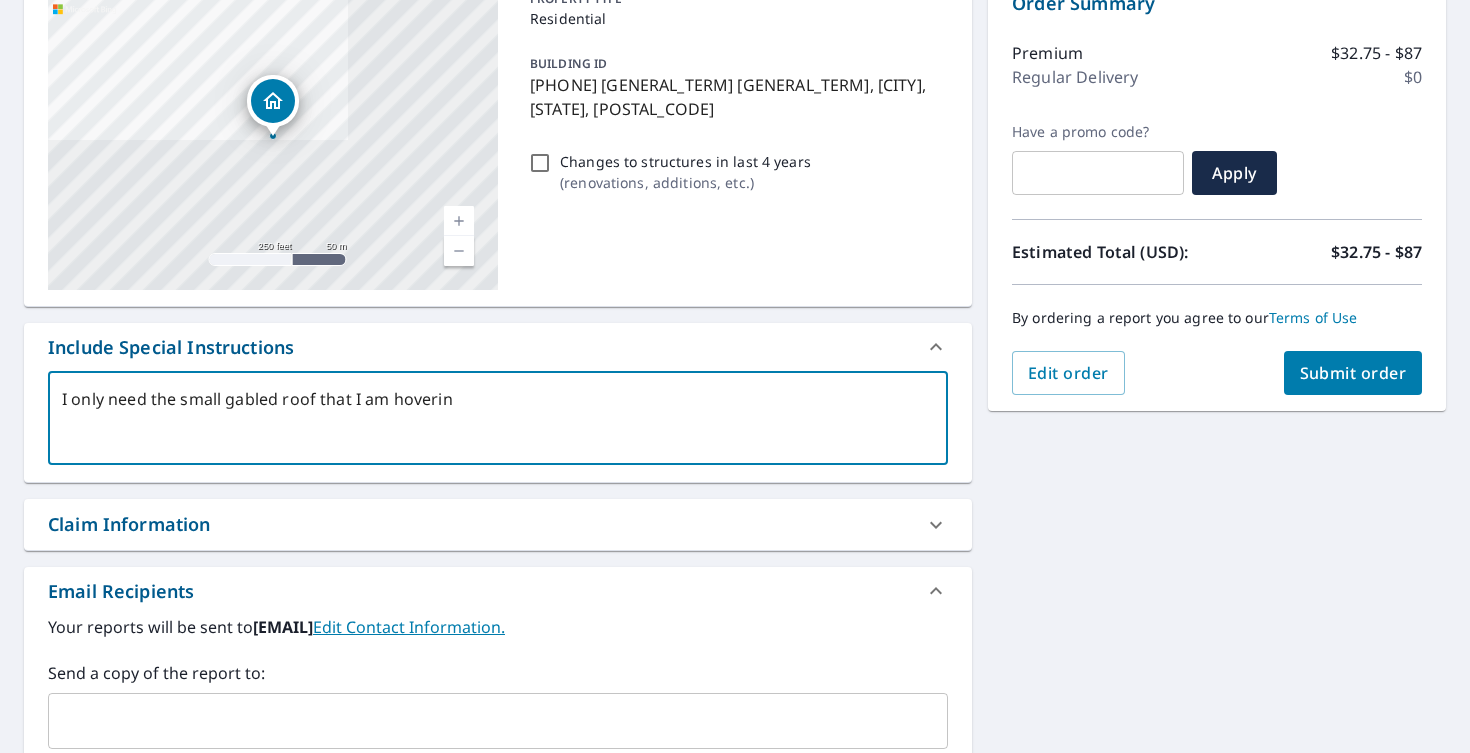 type on "[EMAIL]" 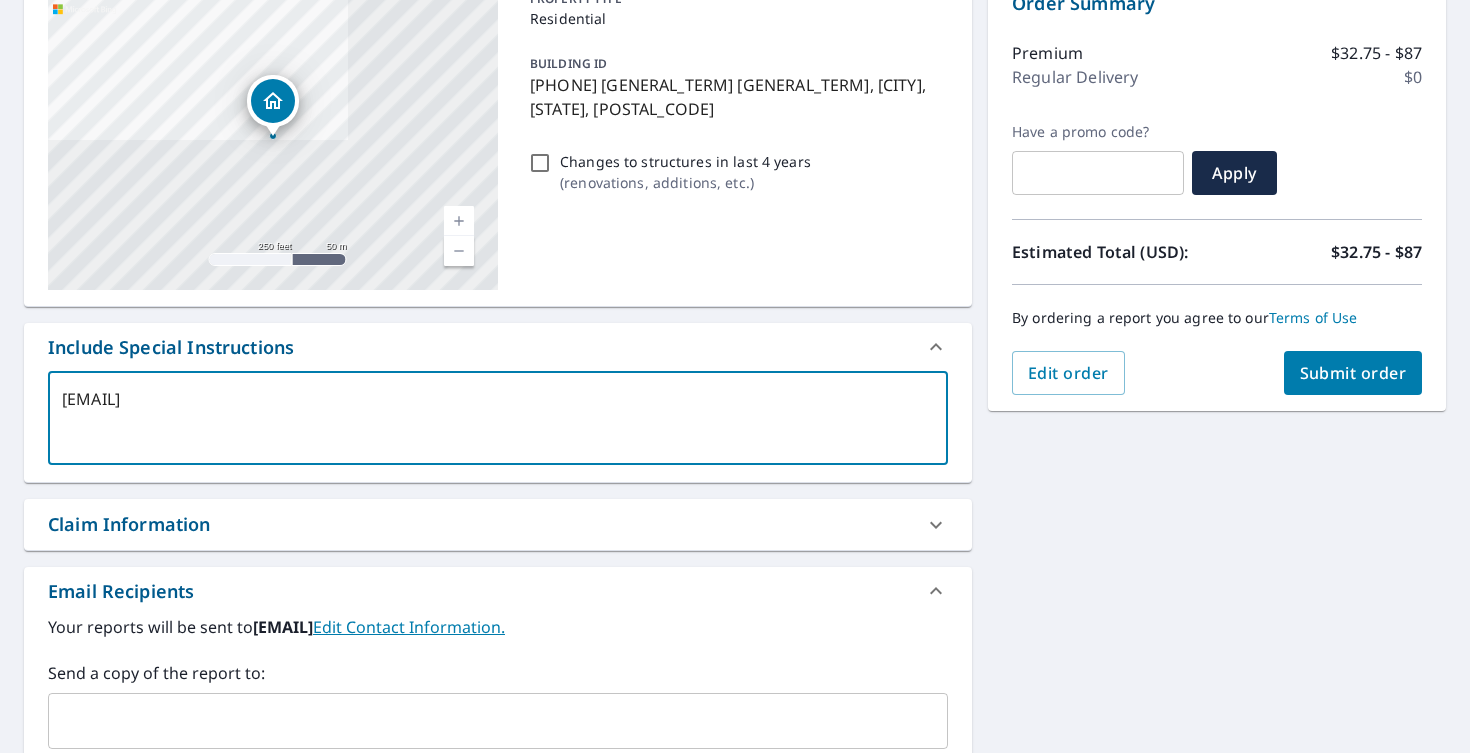 type on "[EMAIL]" 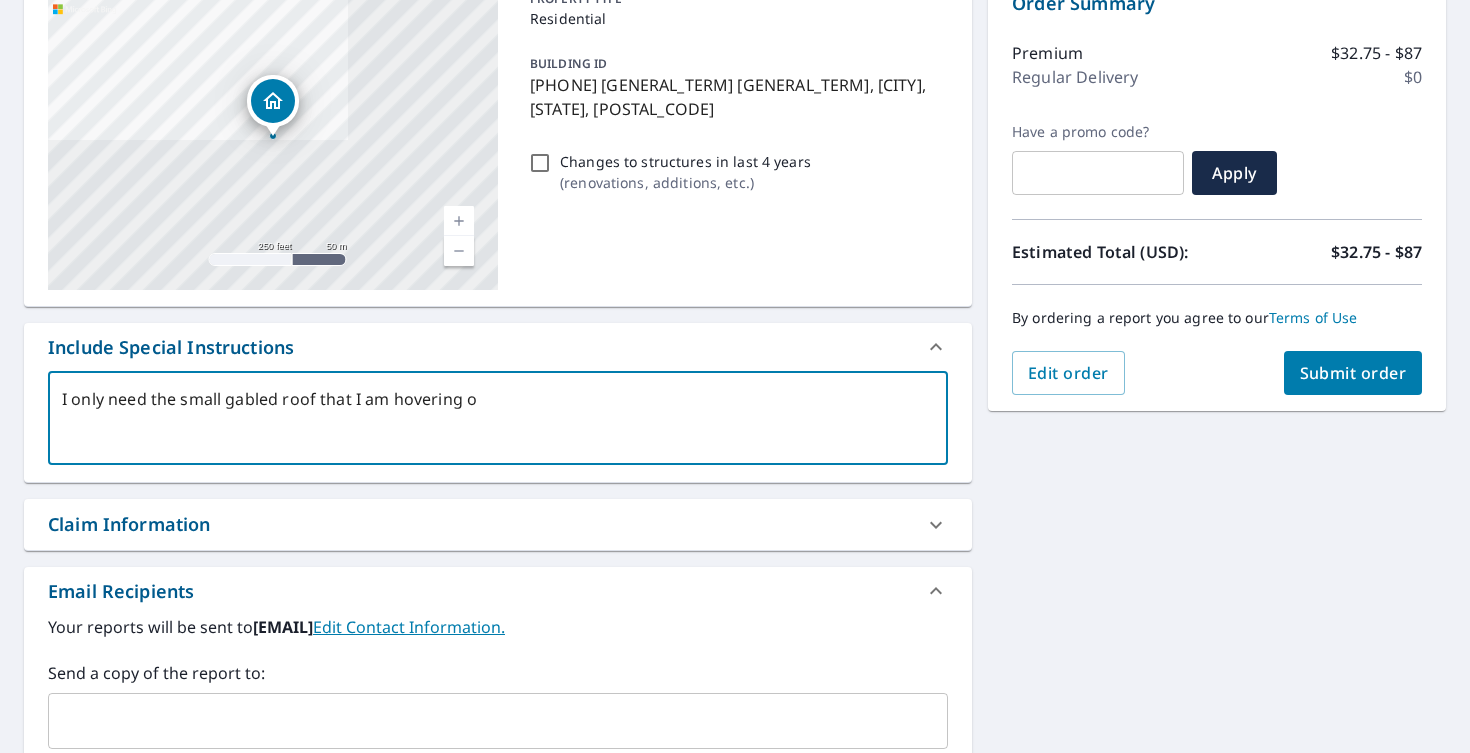 type on "I only need the small gabled roof that I am hovering ov" 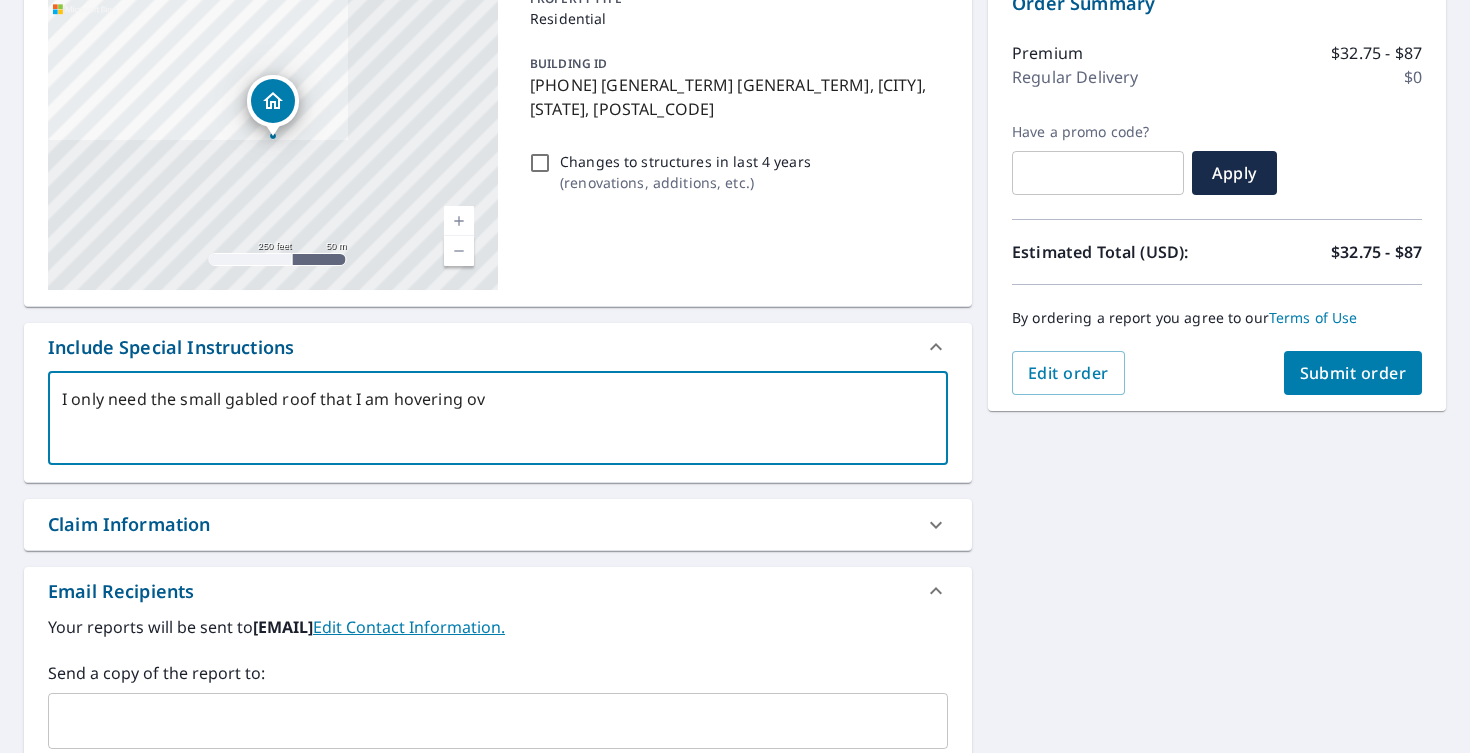 type on "I only need the small gabled roof that I am hovering ove" 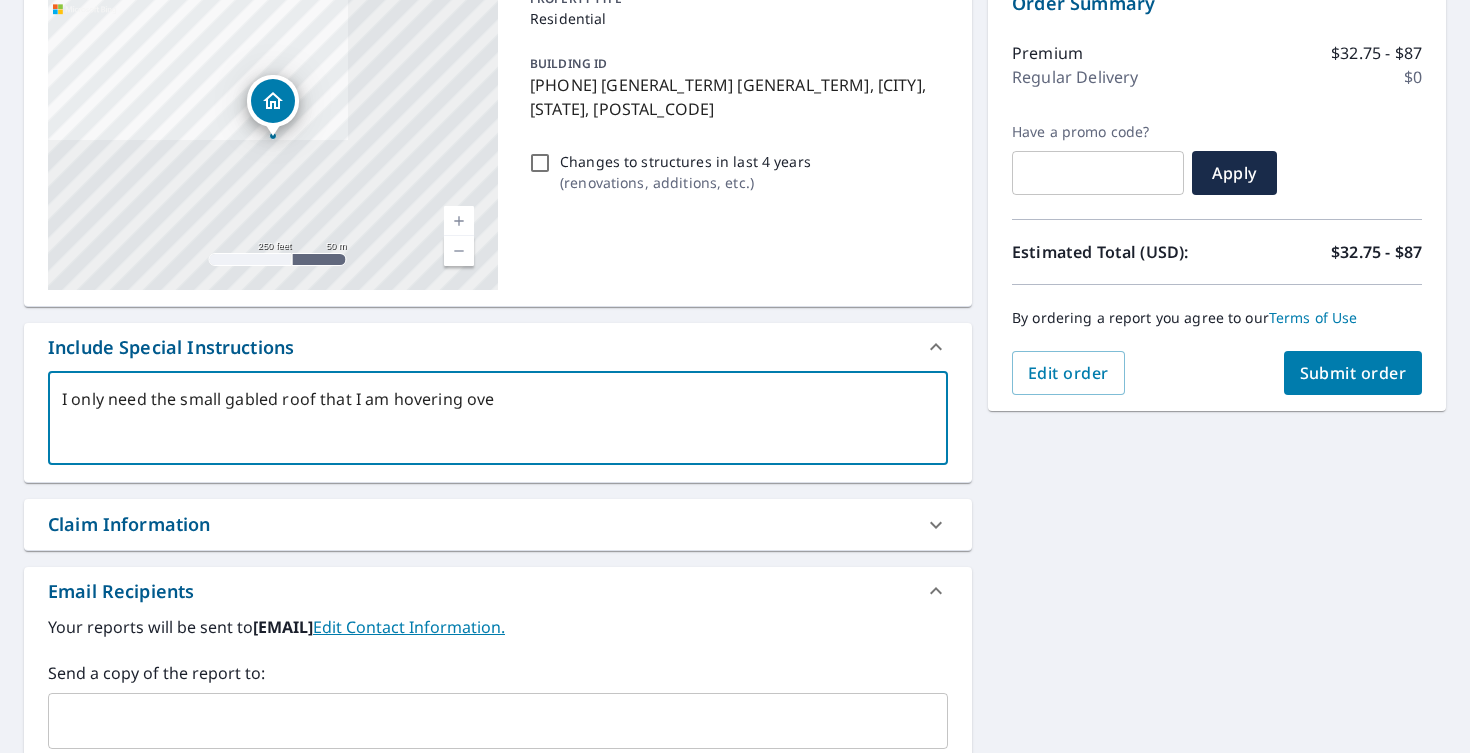 type on "I only need the small gabled roof that I am hovering over" 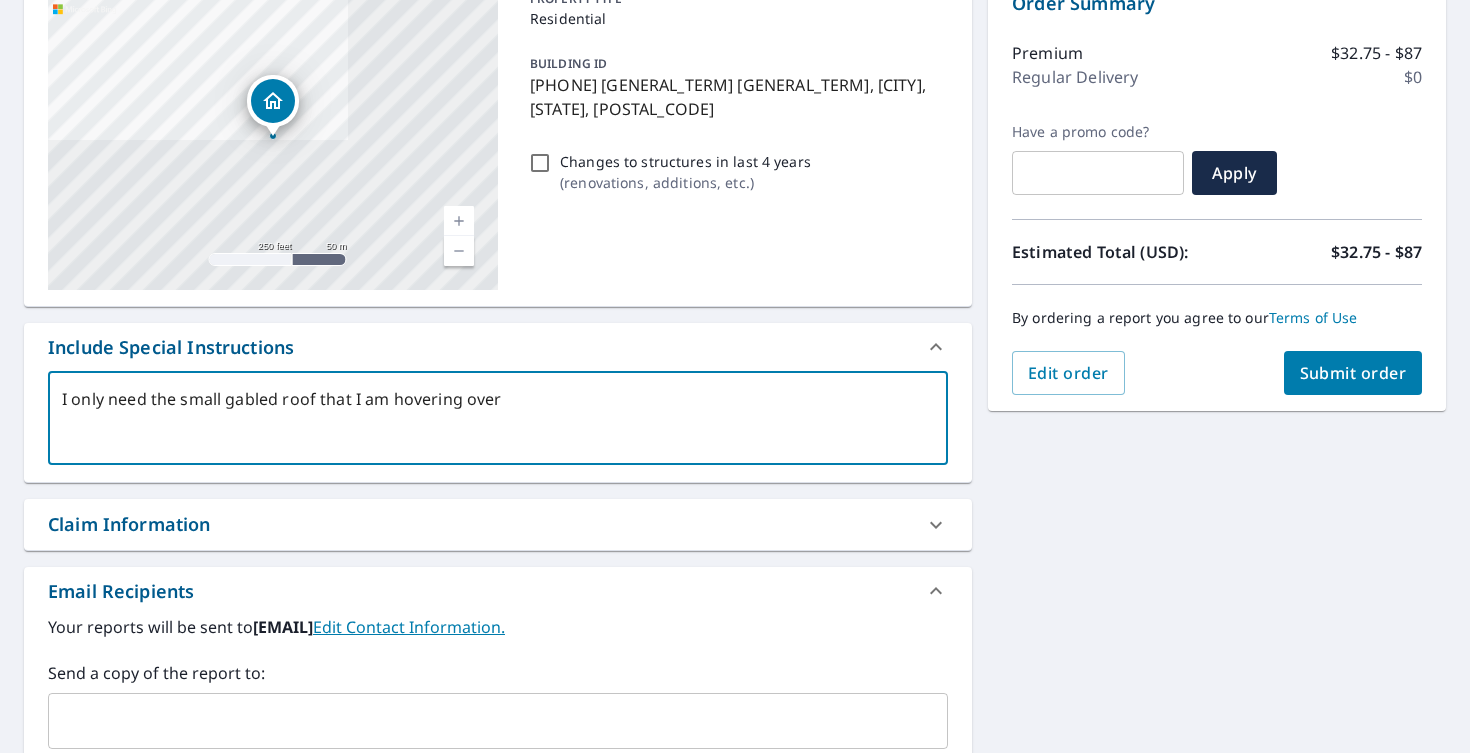 type on "I only need the small gabled roof that I am hovering over." 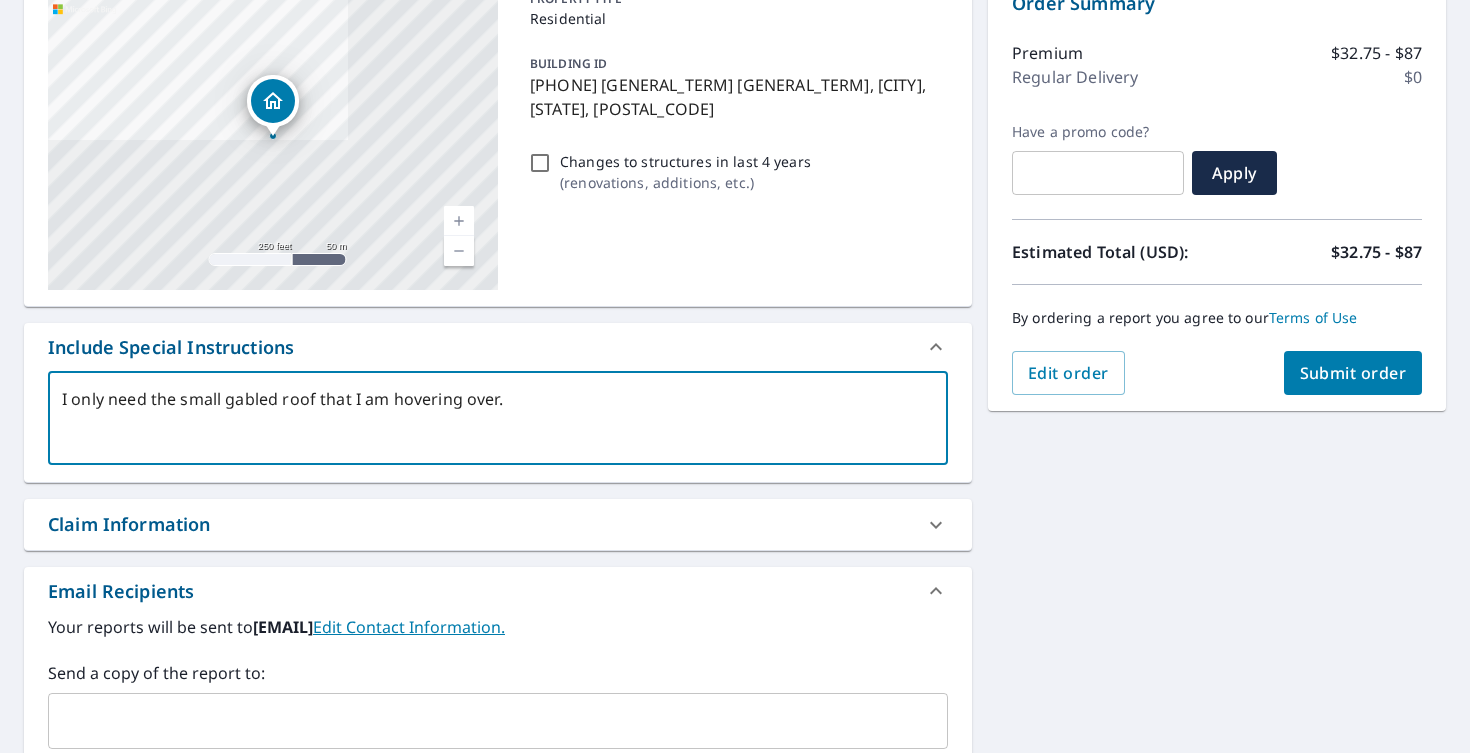 type on "I only need the small gabled roof that I am hovering over." 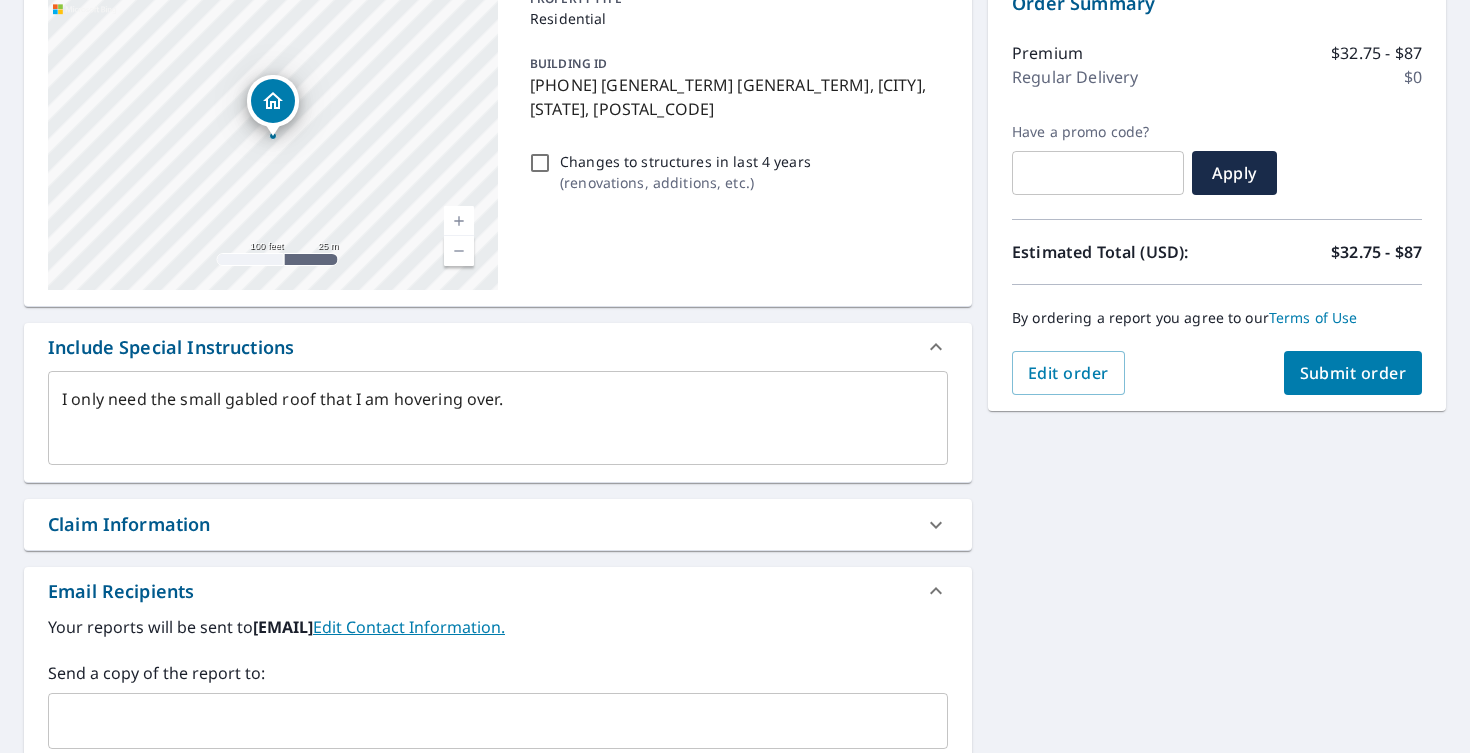 click at bounding box center [459, 221] 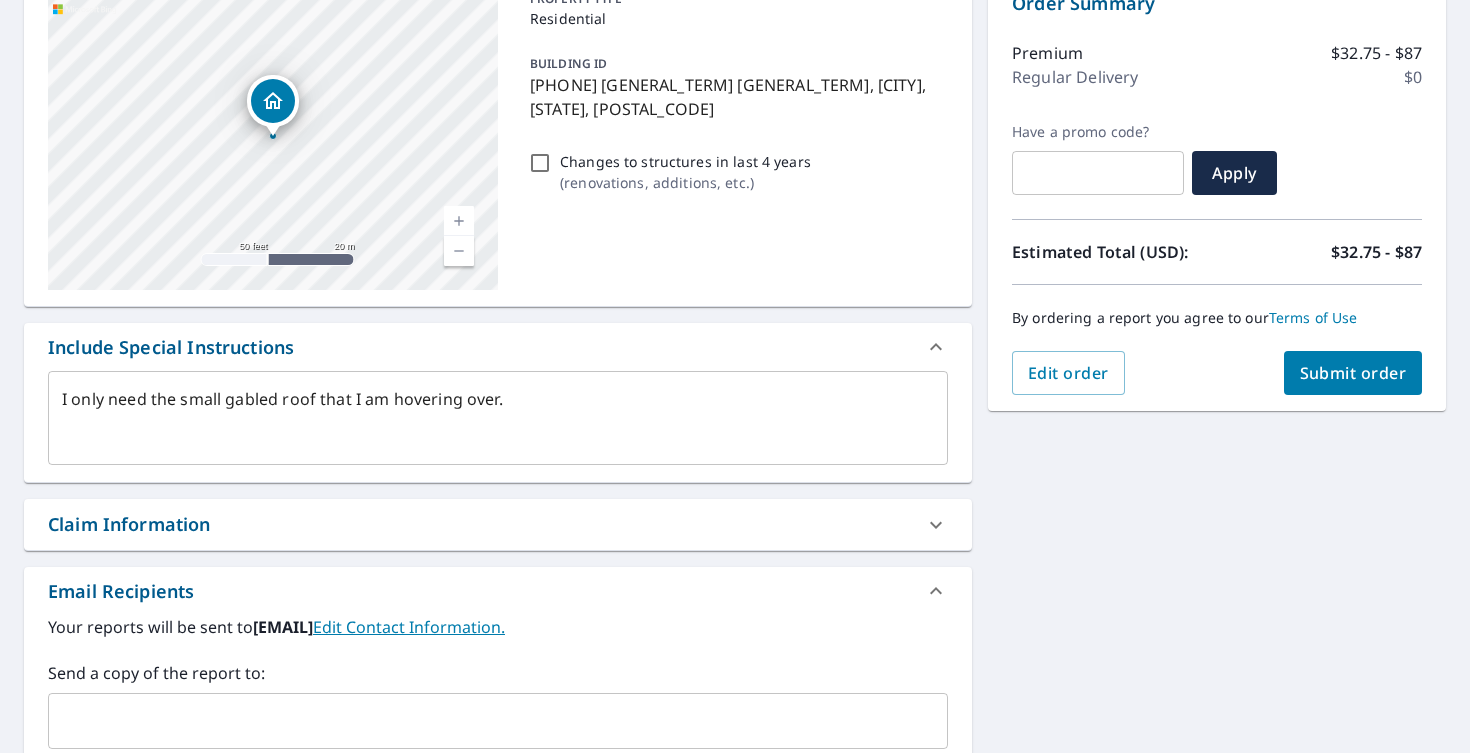 click at bounding box center [459, 221] 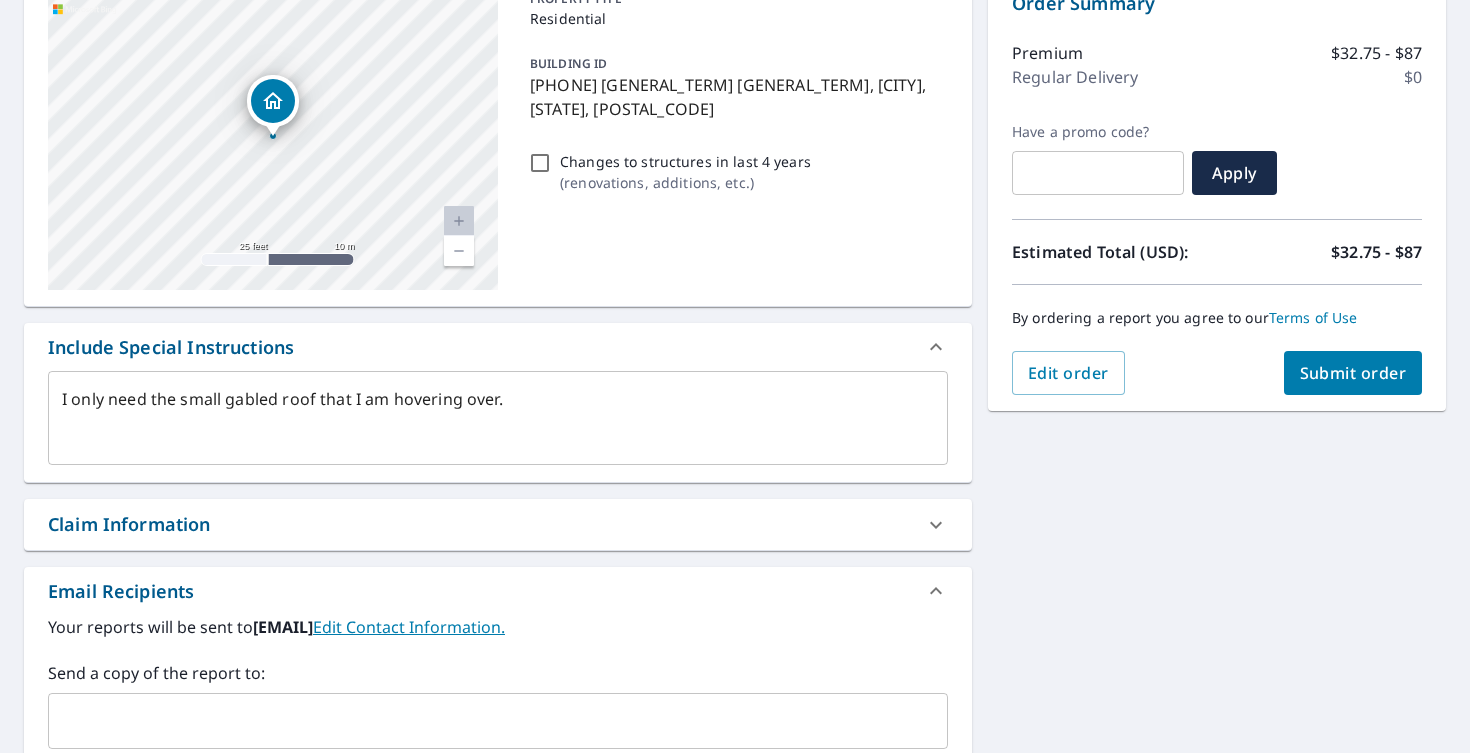 type on "x" 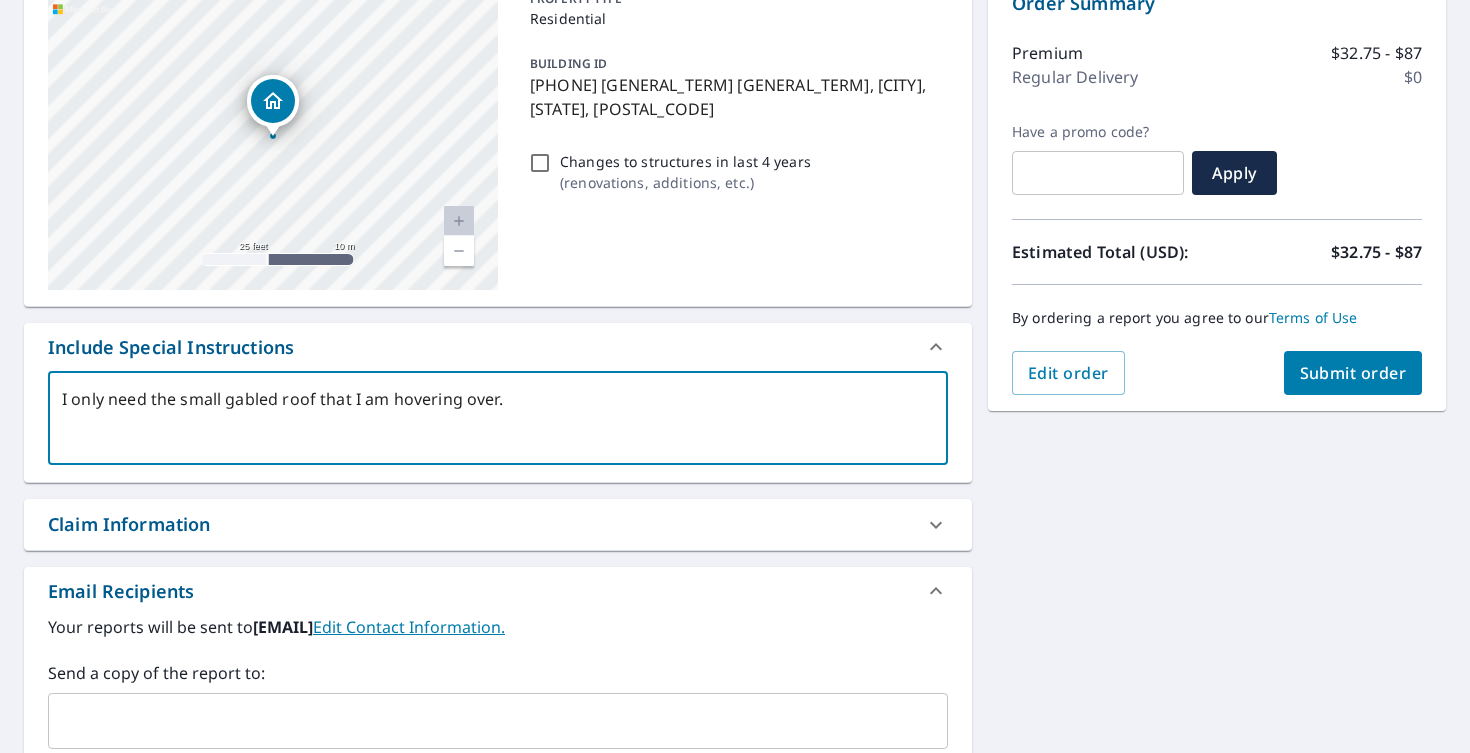 type on "I only need the small gabled roof that I am hovering over. F" 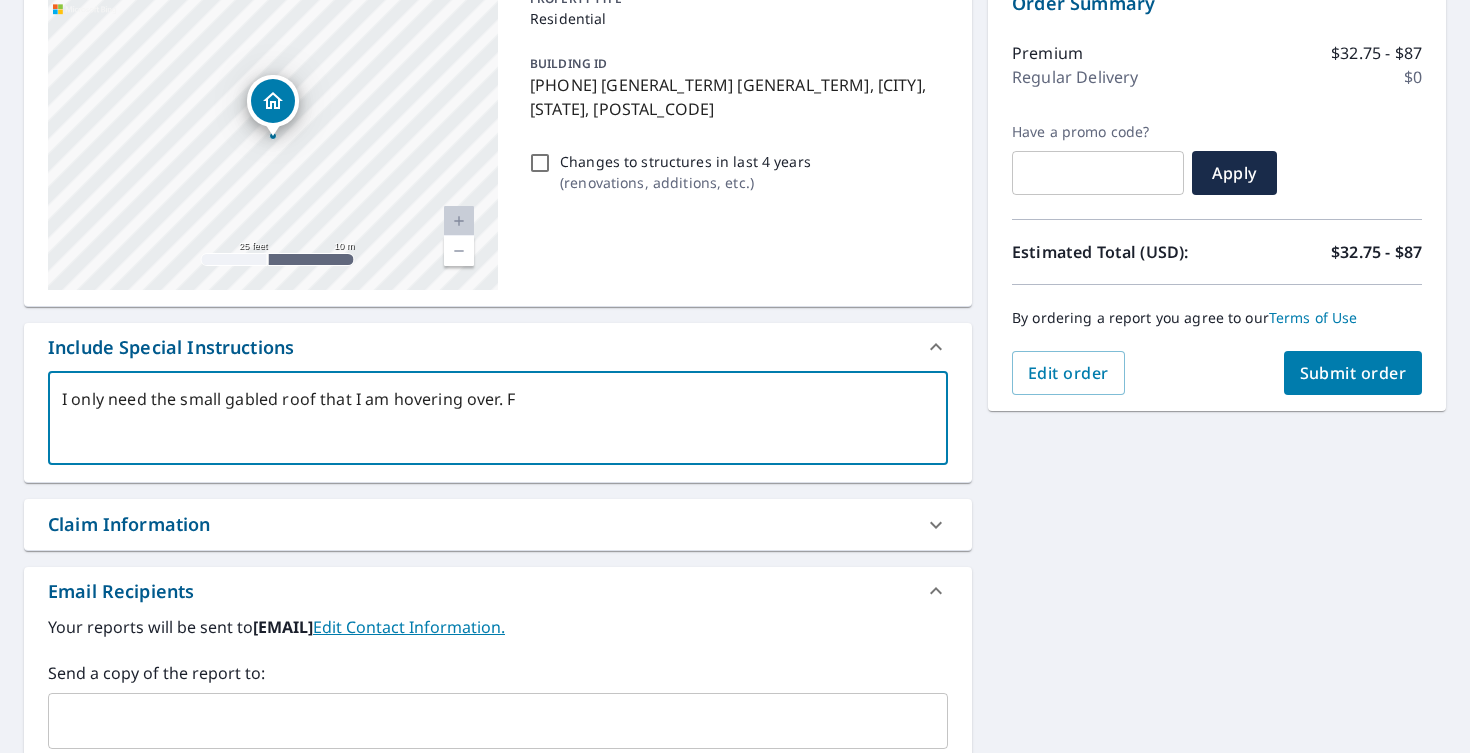 type on "[EMAIL]" 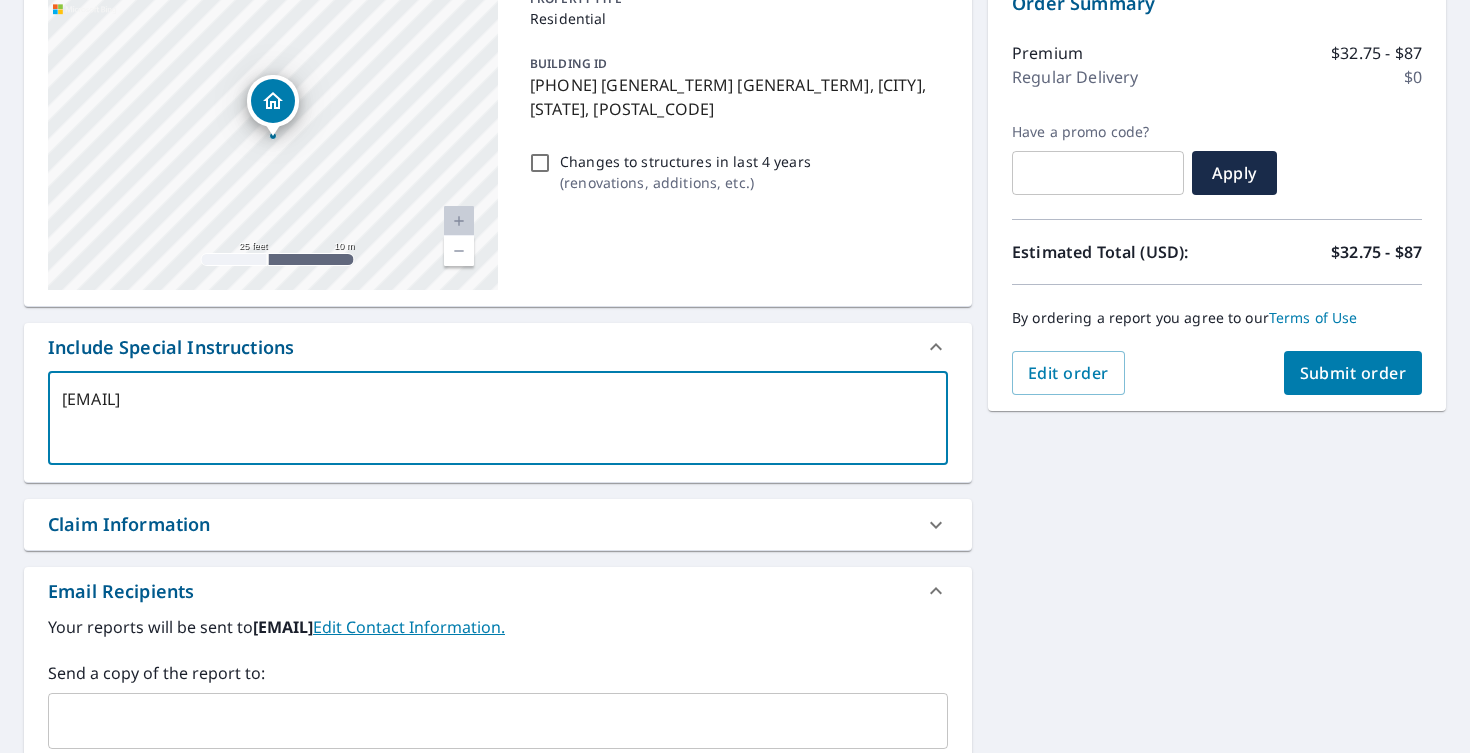 type on "[EMAIL]" 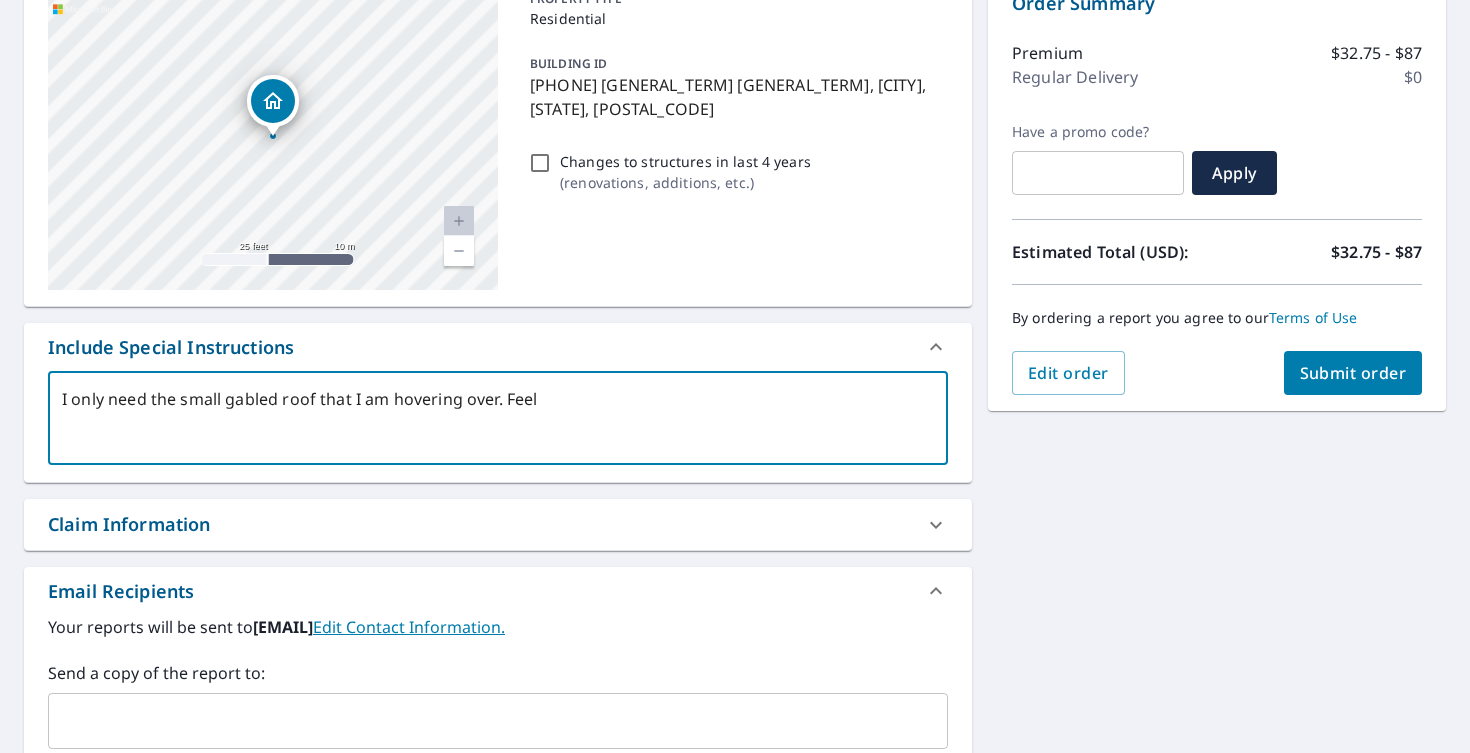 type on "I only need the small gabled roof that I am hovering over. Feel" 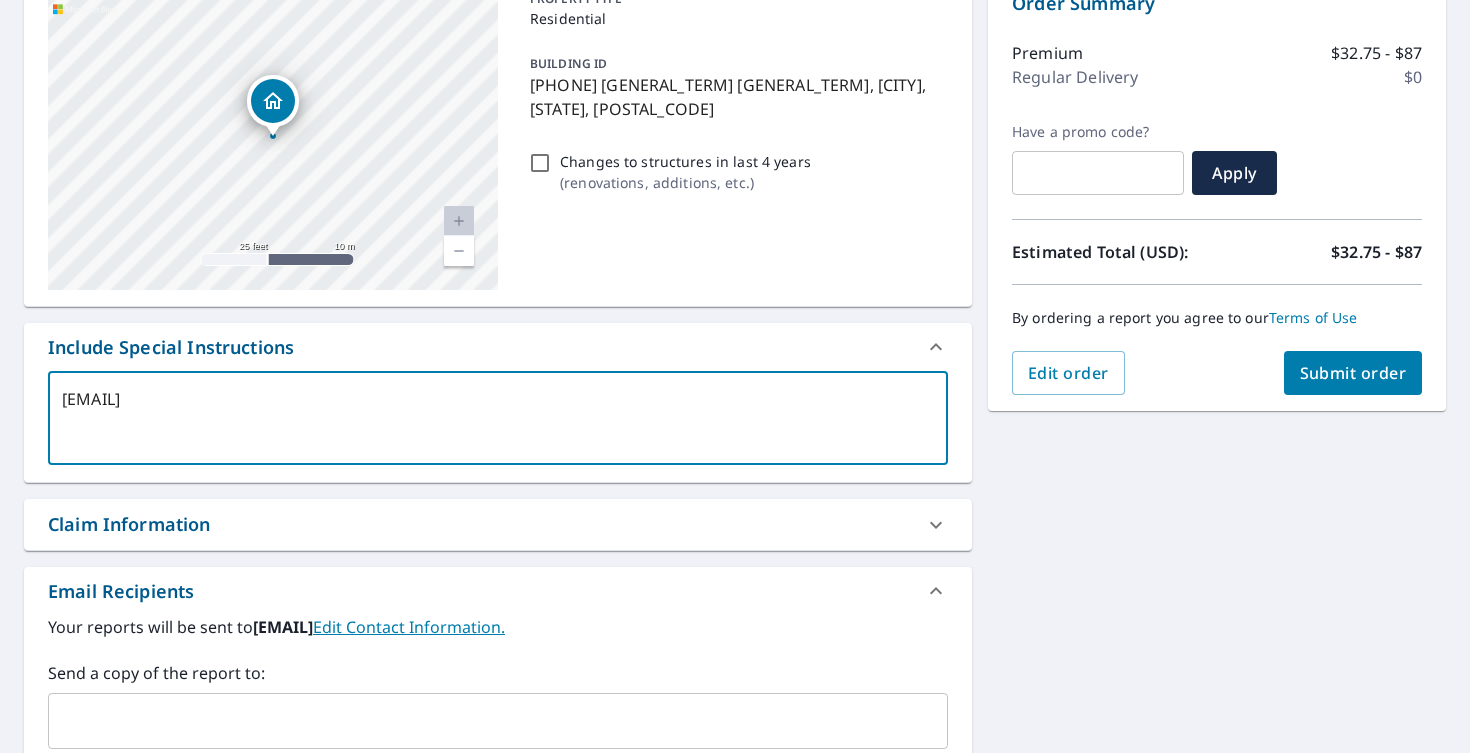 type on "[EMAIL]" 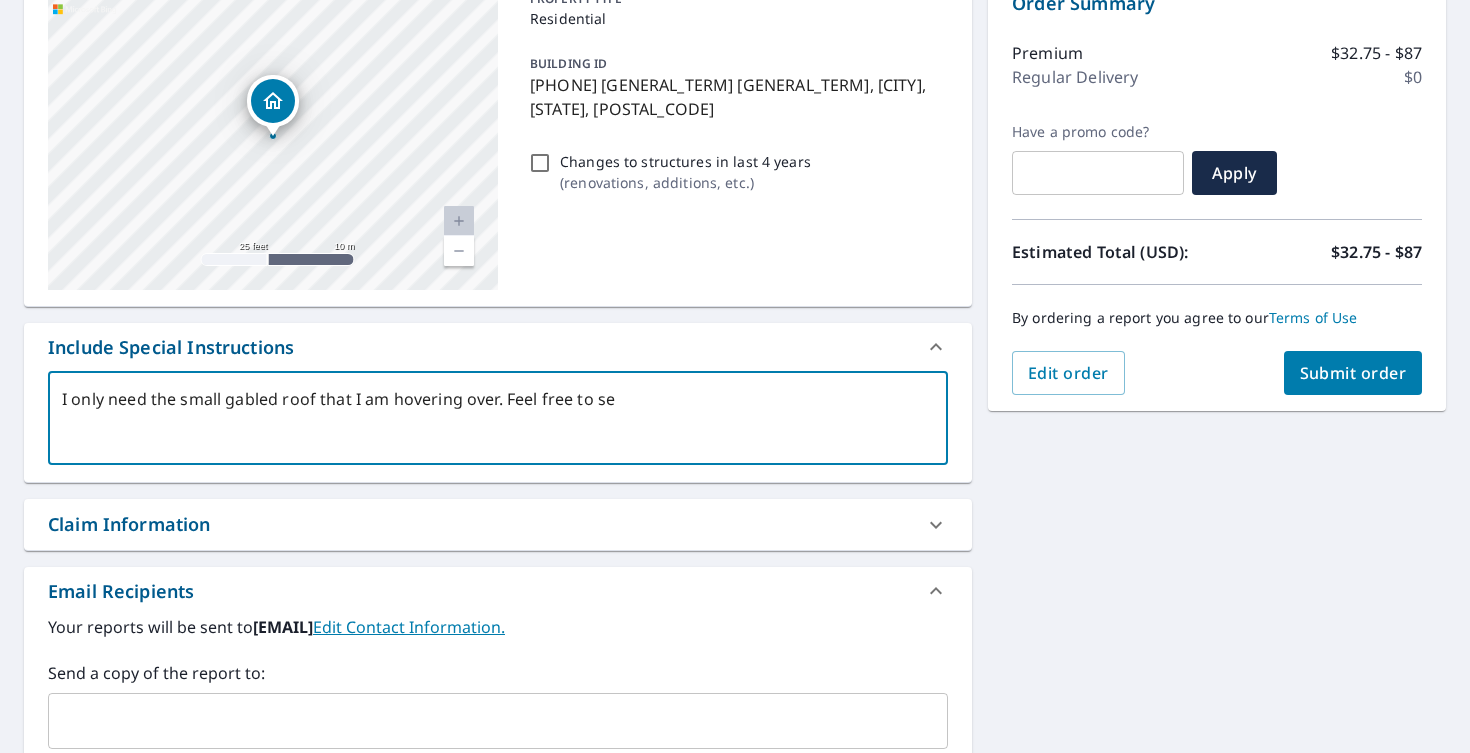 type on "I only need the small gabled roof that I am hovering over. Feel free to sen" 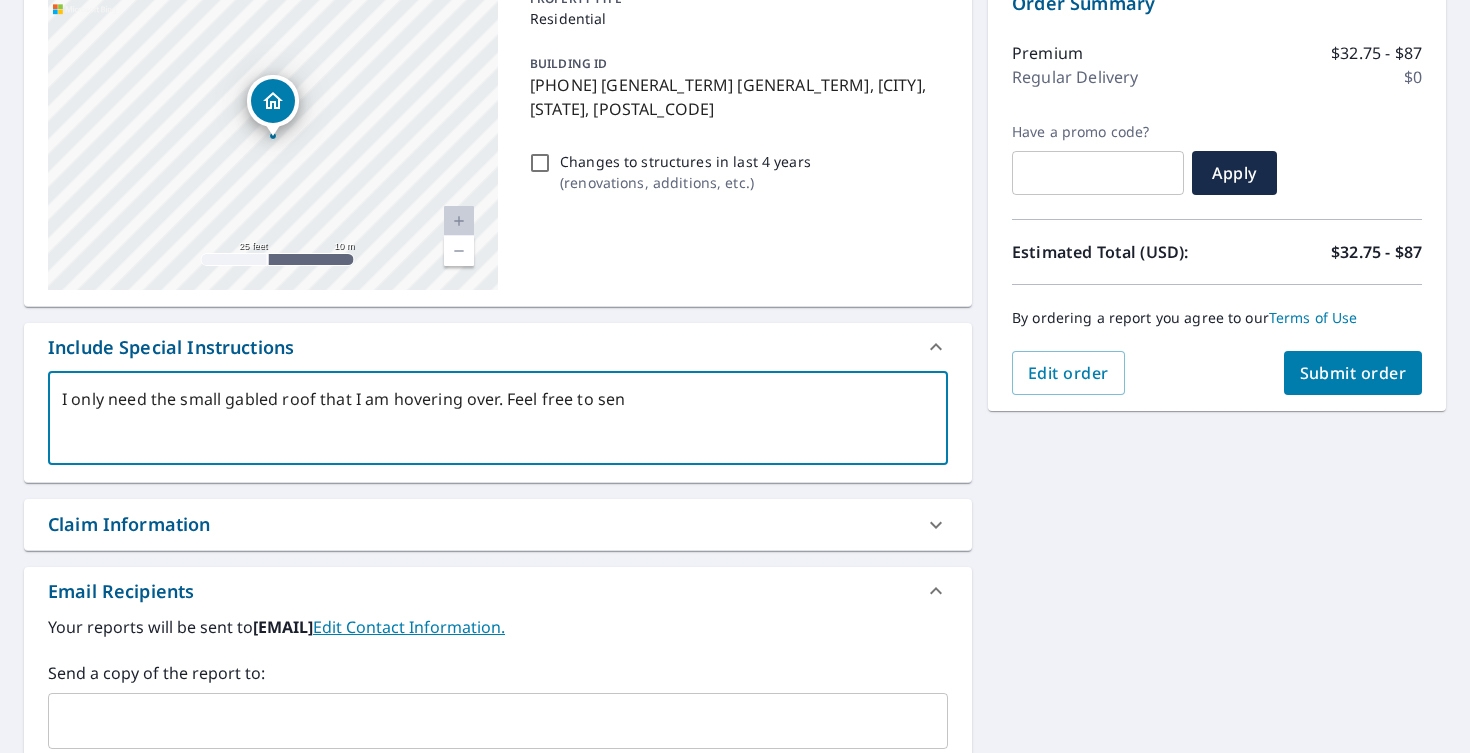 type on "[EMAIL]" 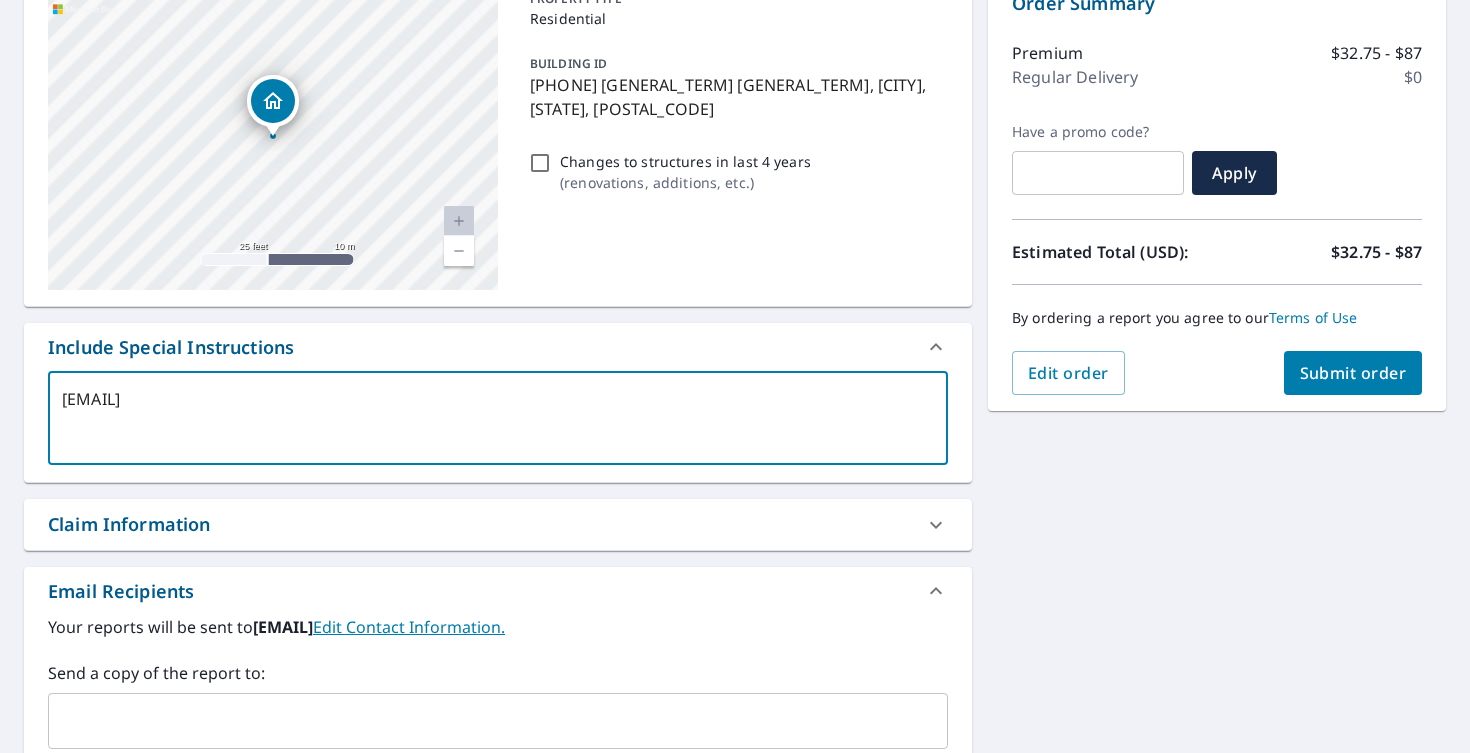 type on "[EMAIL]" 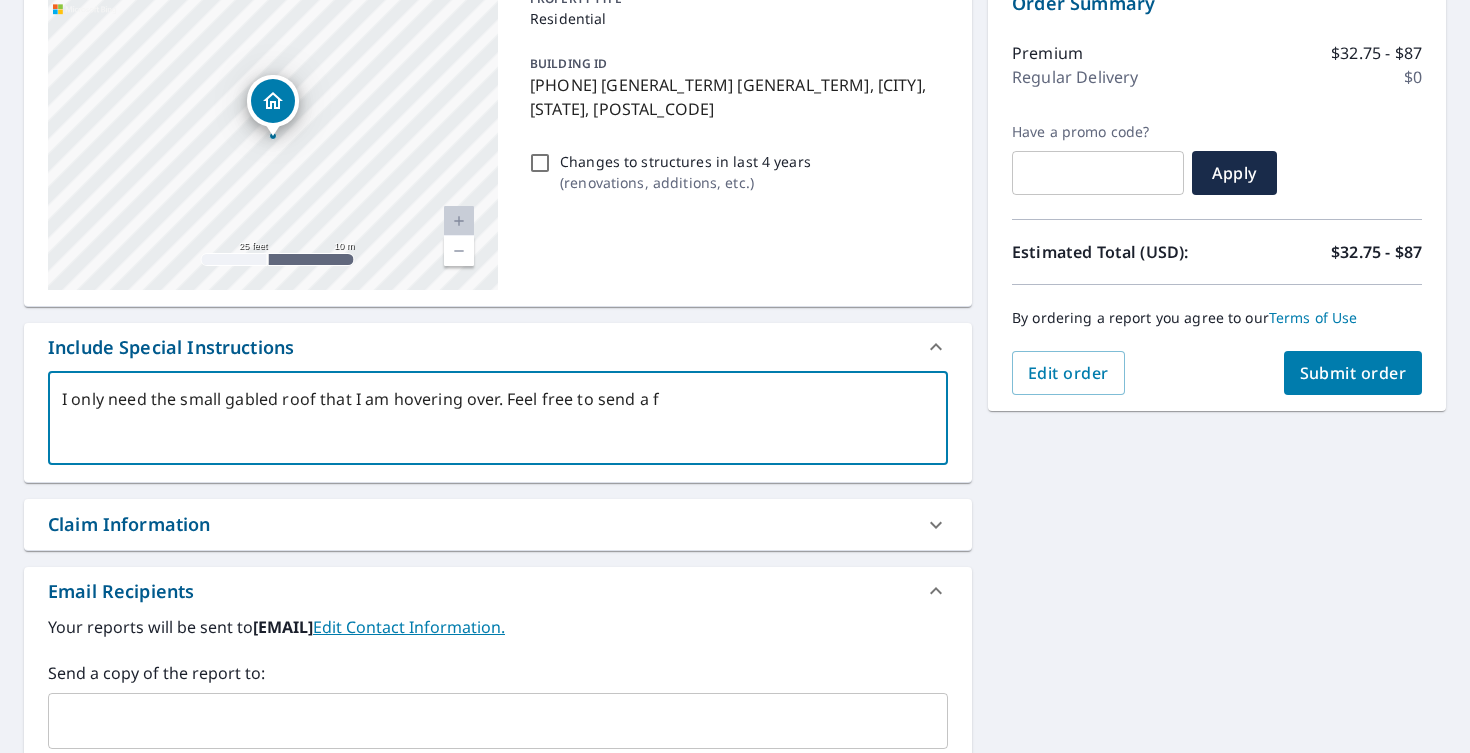 type on "I only need the small gabled roof that I am hovering over. Feel free to send a fu" 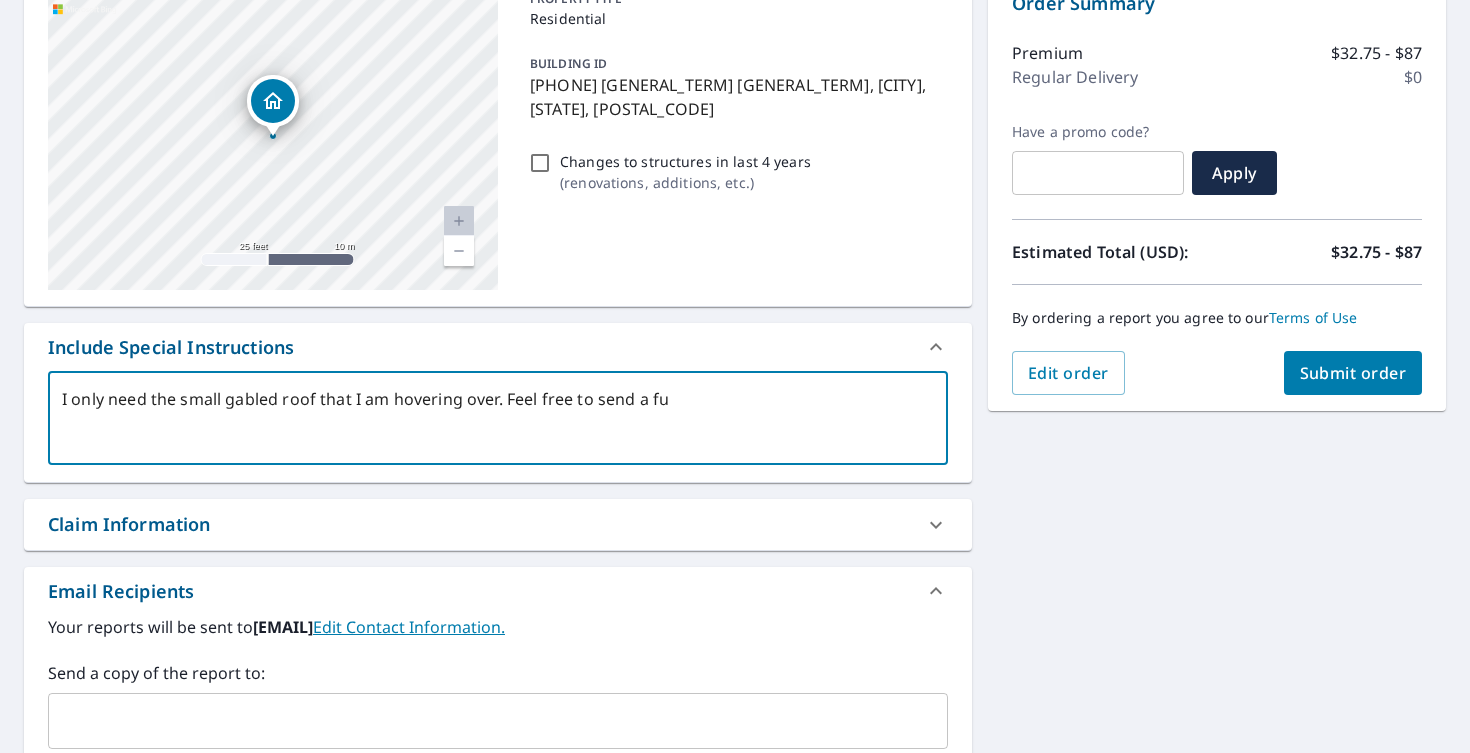 type on "[EMAIL]" 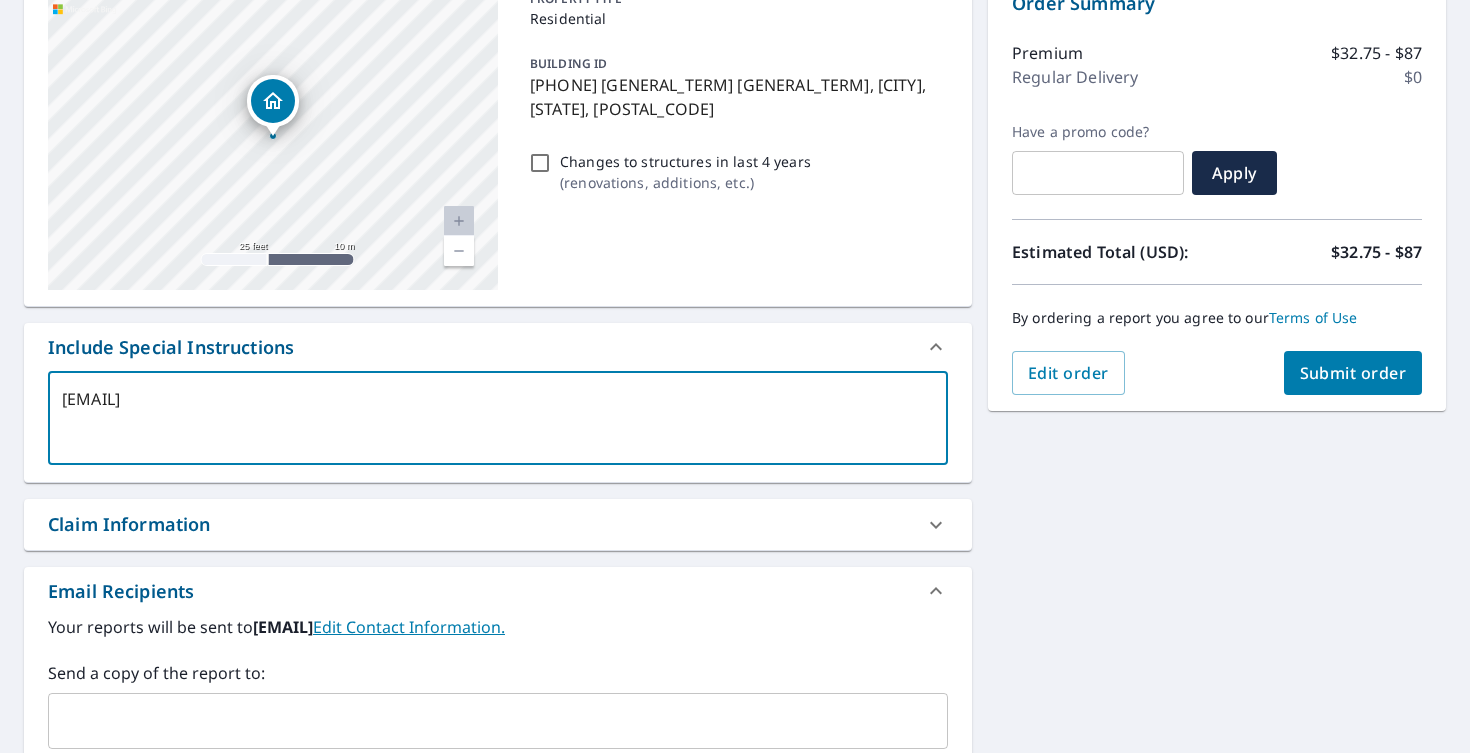 type on "I only need the small gabled roof that I am hovering over. Feel free to send a full" 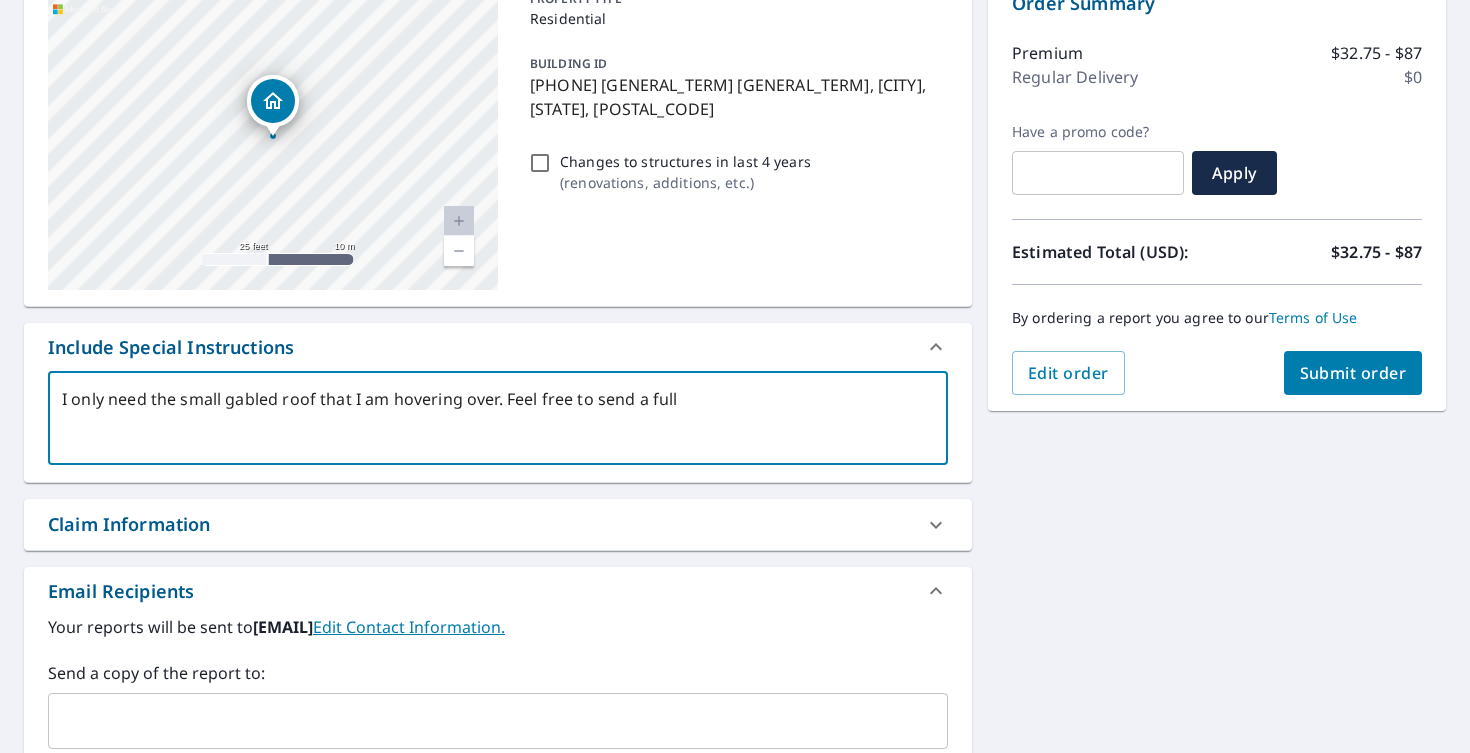type on "I only need the small gabled roof that I am hovering over. Feel free to send a full" 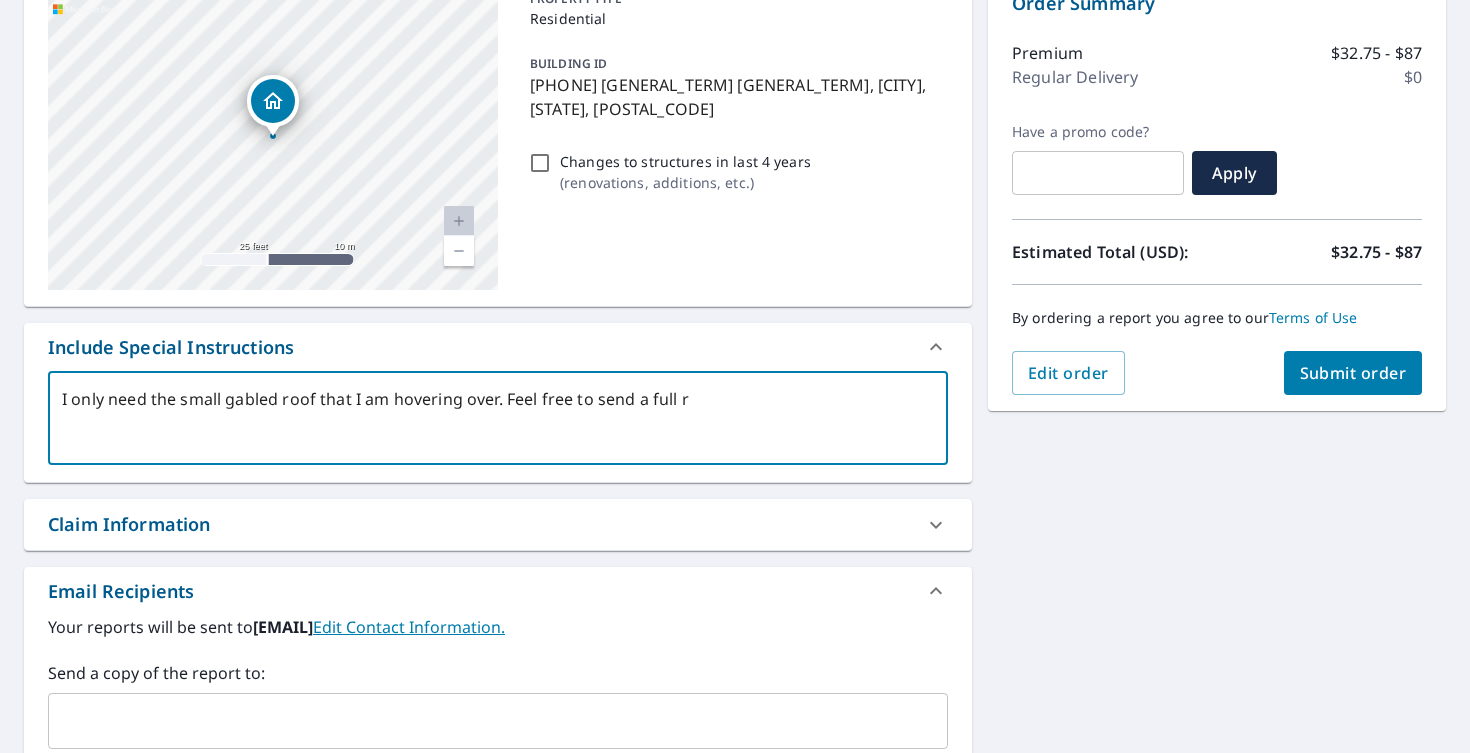 type on "I only need the small gabled roof that I am hovering over. Feel free to send a full re" 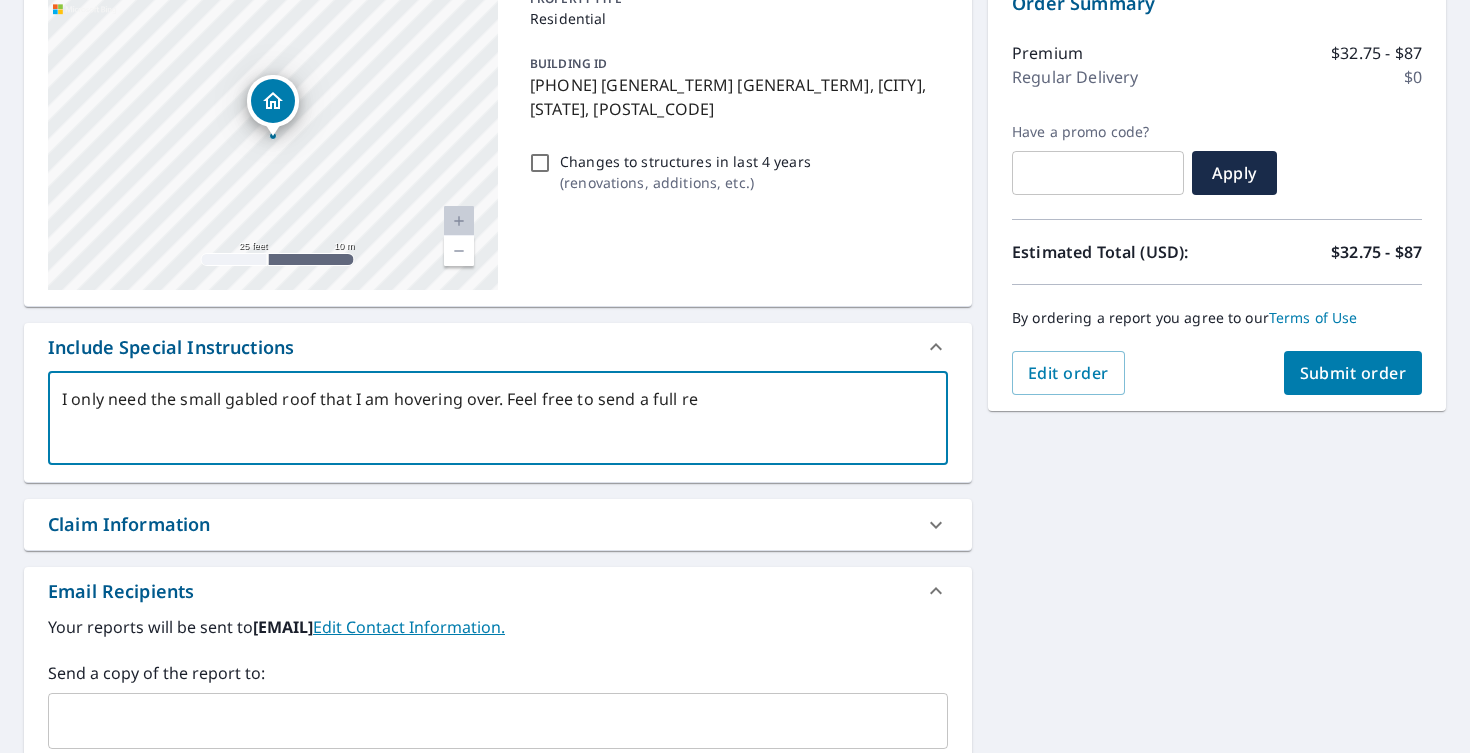 type on "[EMAIL]" 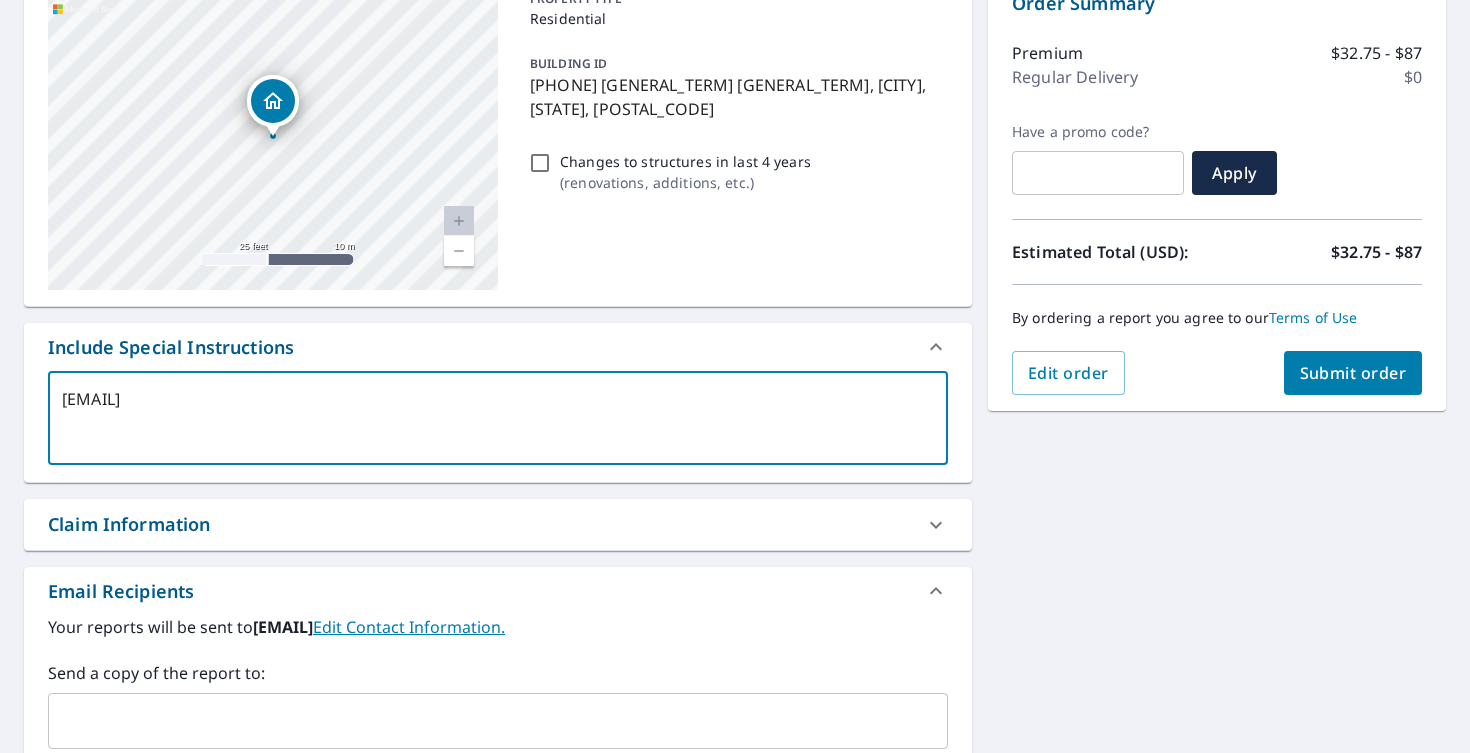 type on "[EMAIL]" 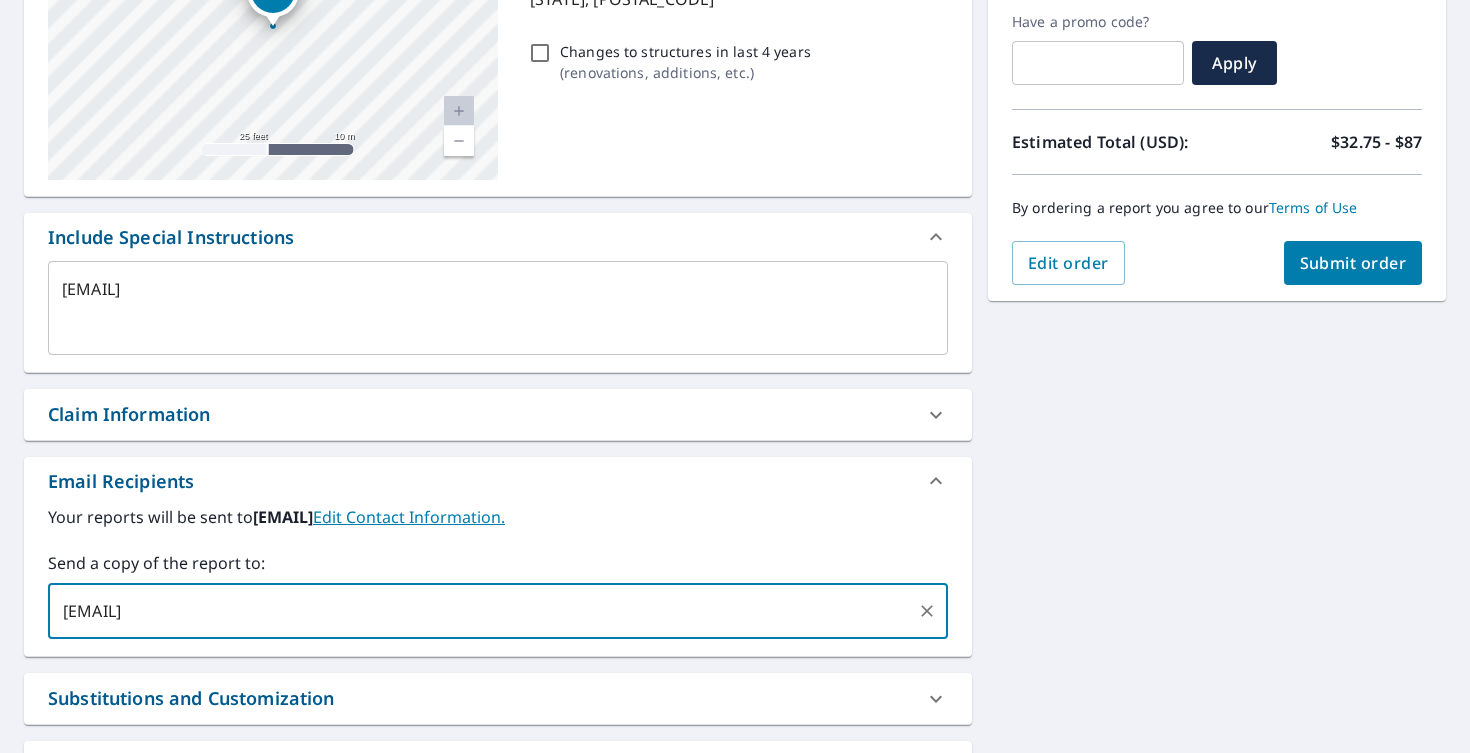 scroll, scrollTop: 390, scrollLeft: 0, axis: vertical 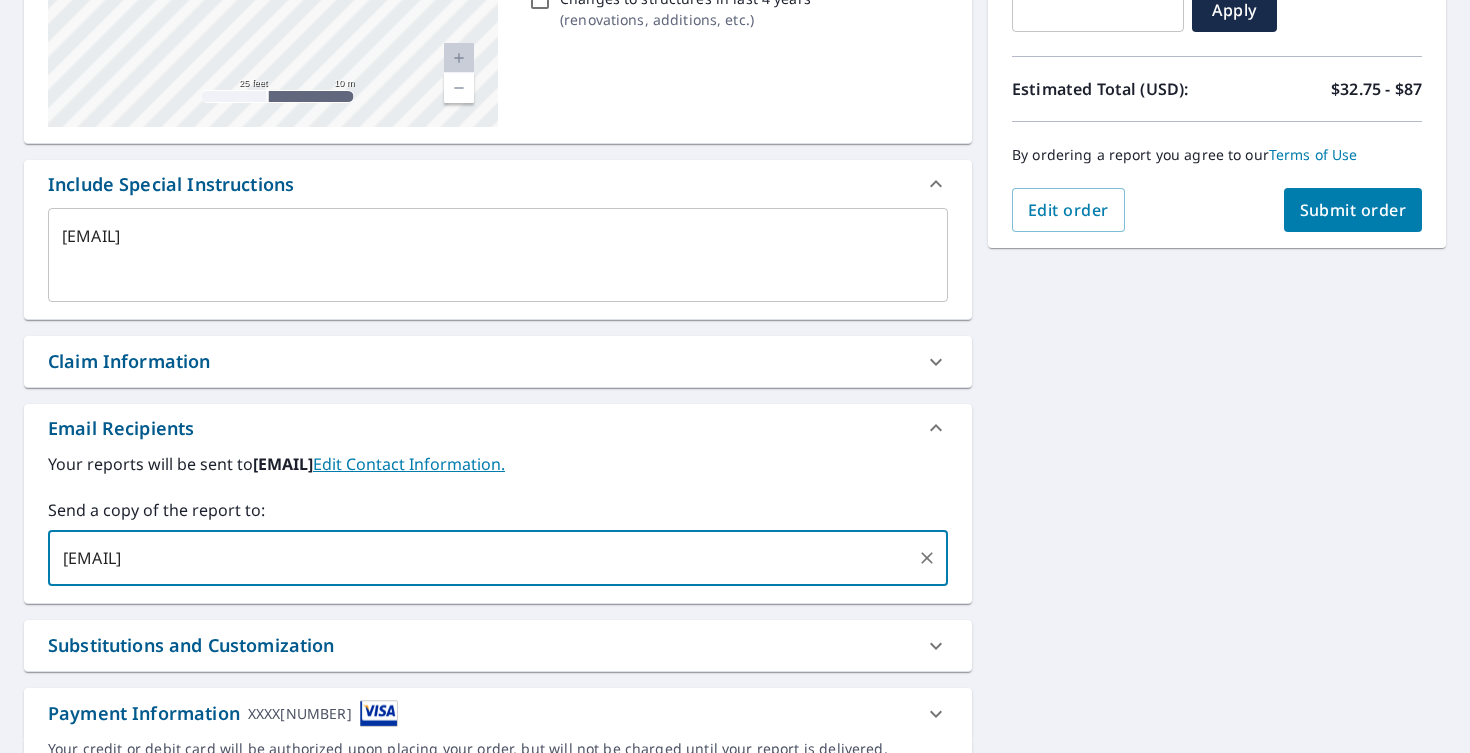 click on "[EMAIL]" at bounding box center [483, 558] 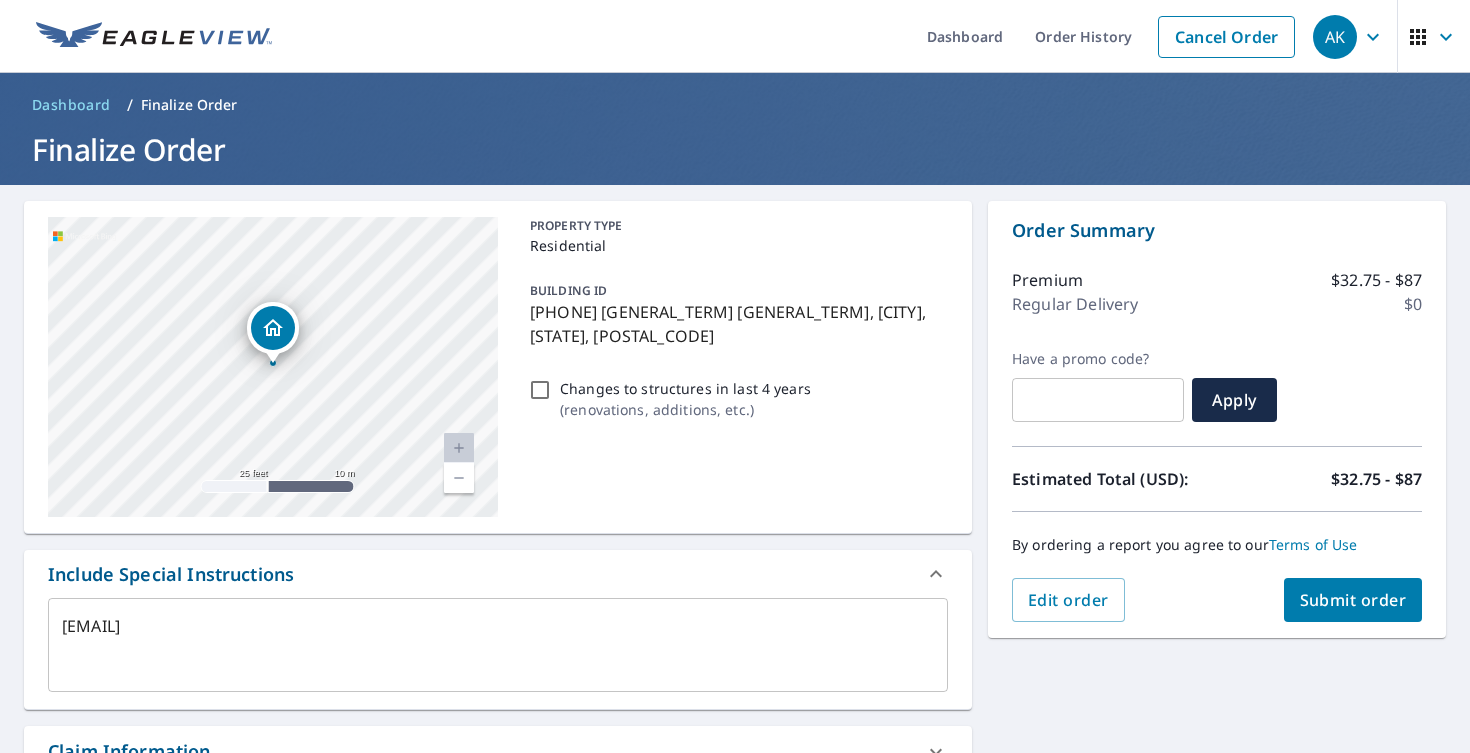 scroll, scrollTop: 0, scrollLeft: 0, axis: both 